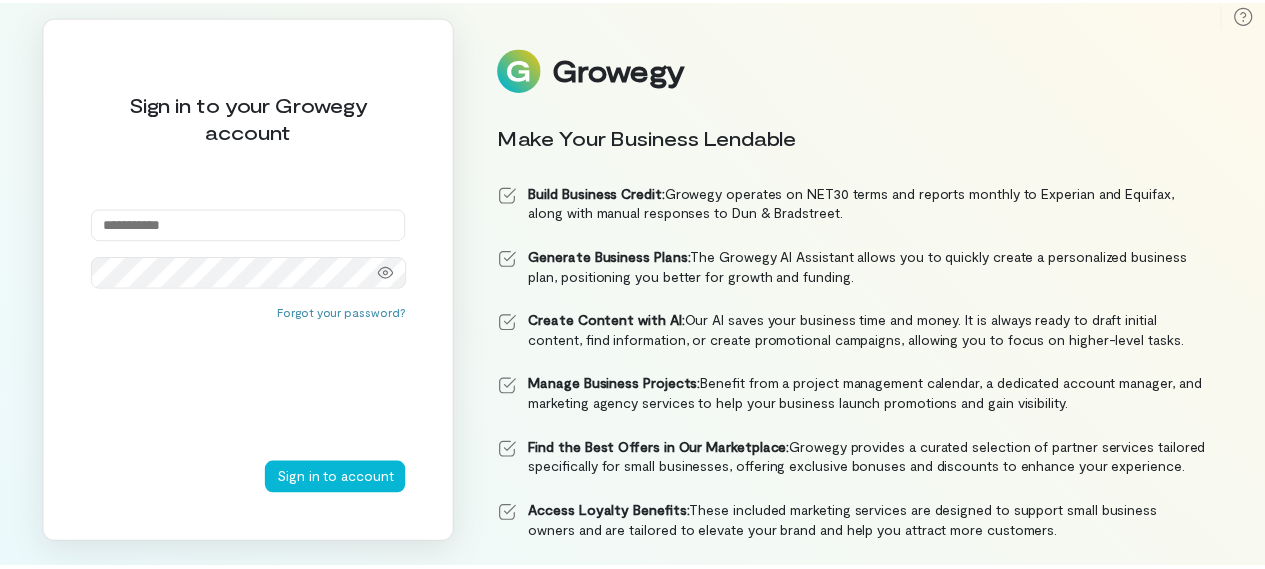 scroll, scrollTop: 0, scrollLeft: 0, axis: both 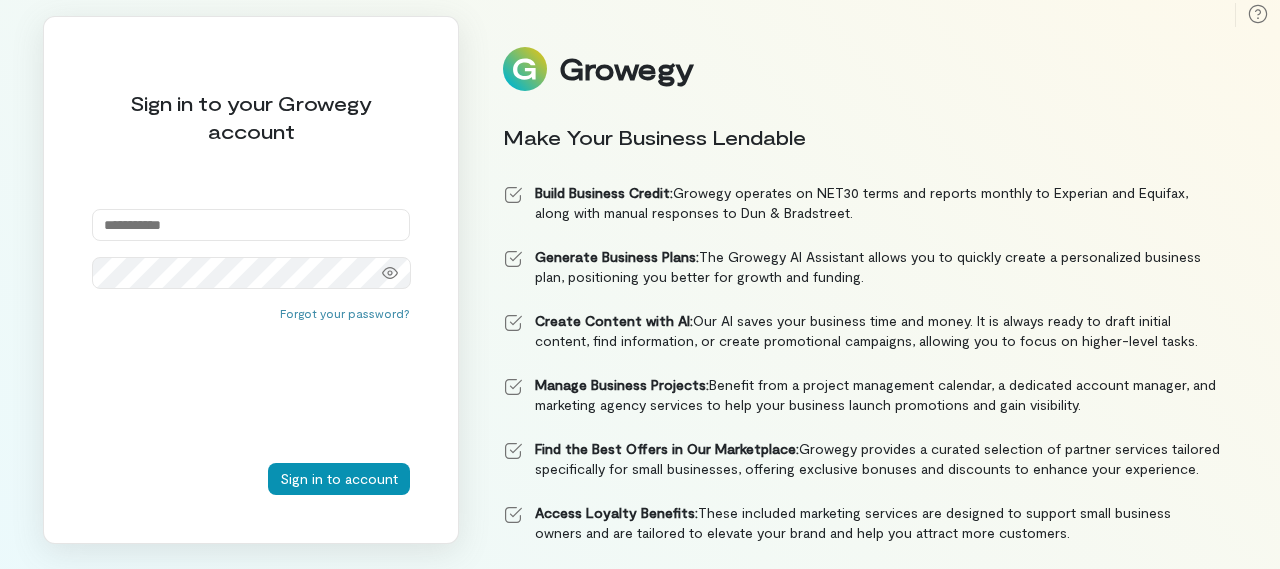 type on "**********" 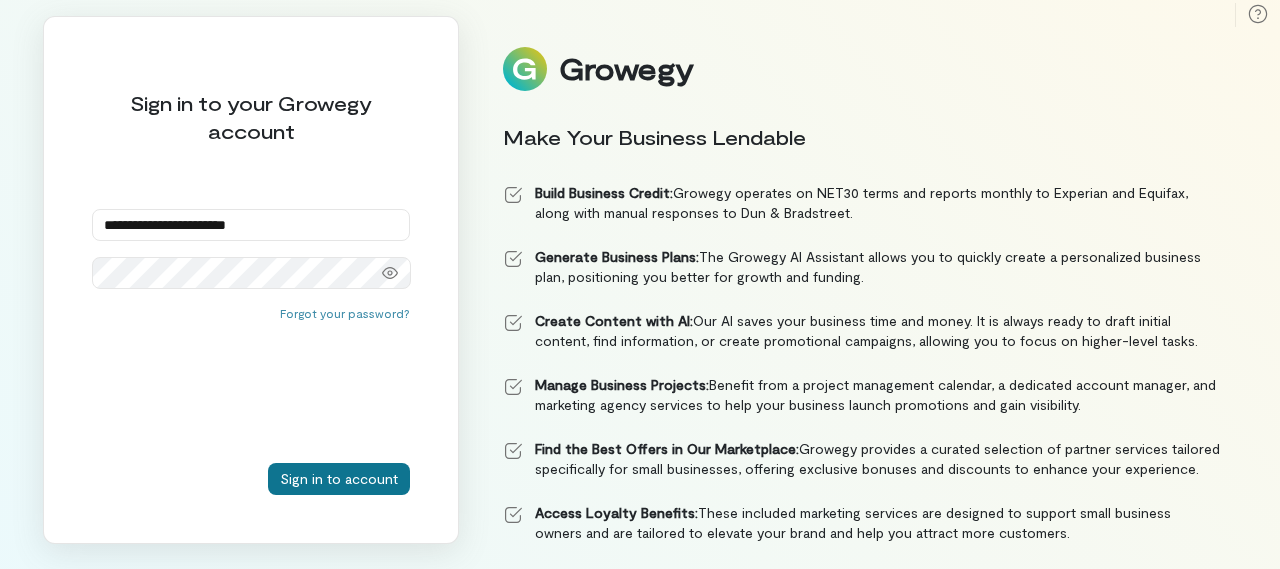 click on "Sign in to account" at bounding box center [339, 479] 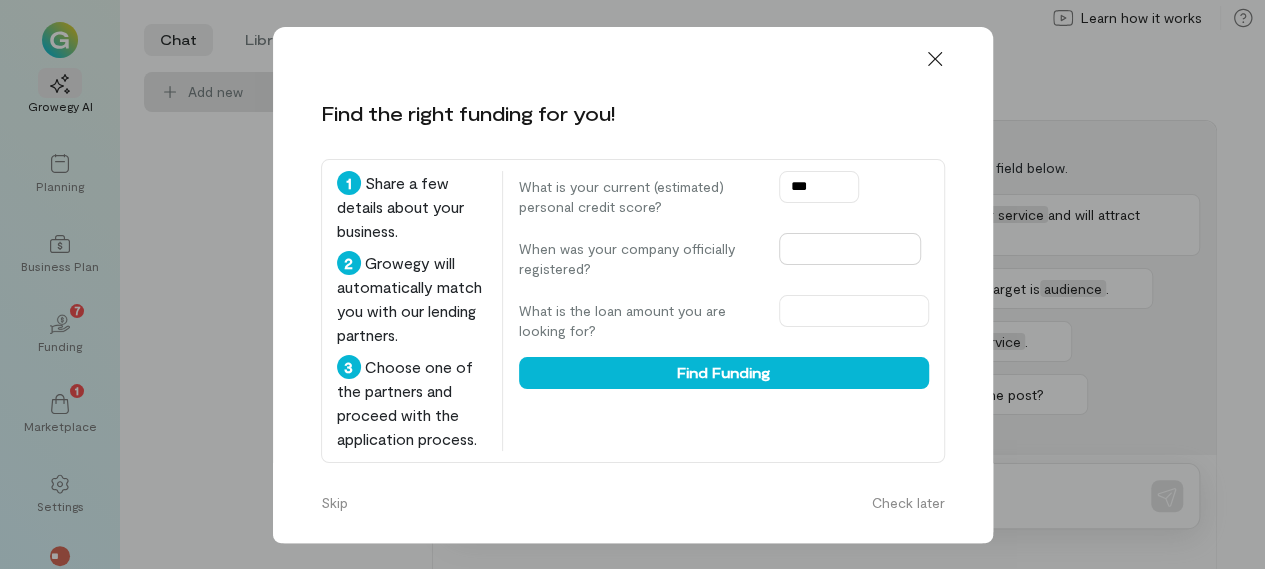 type on "***" 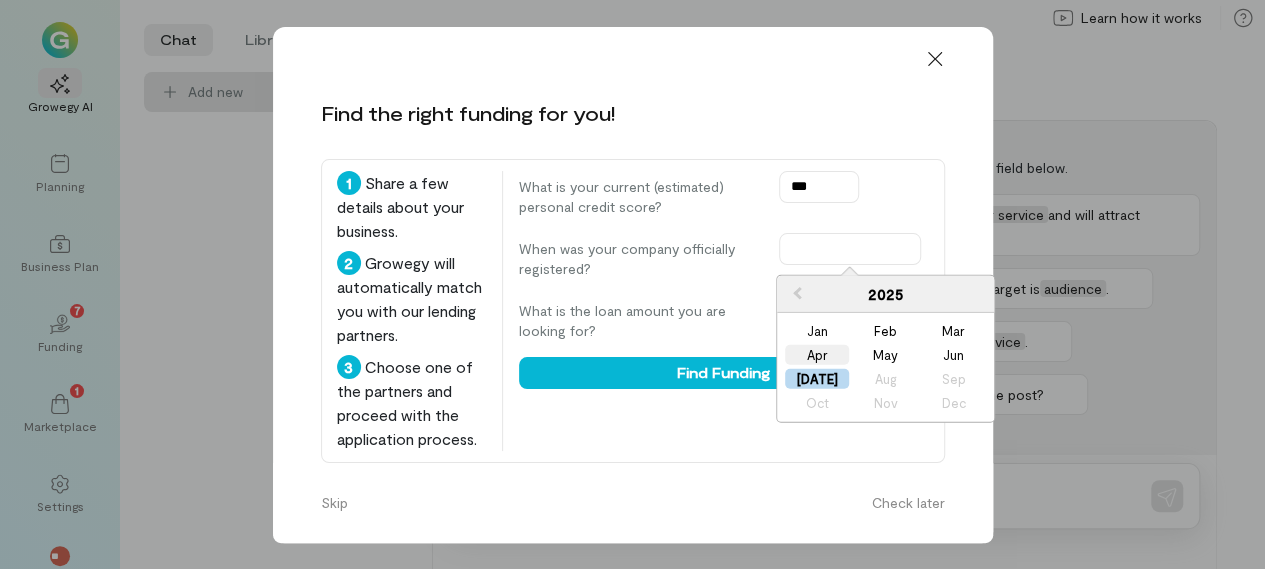 click on "Apr" at bounding box center (817, 355) 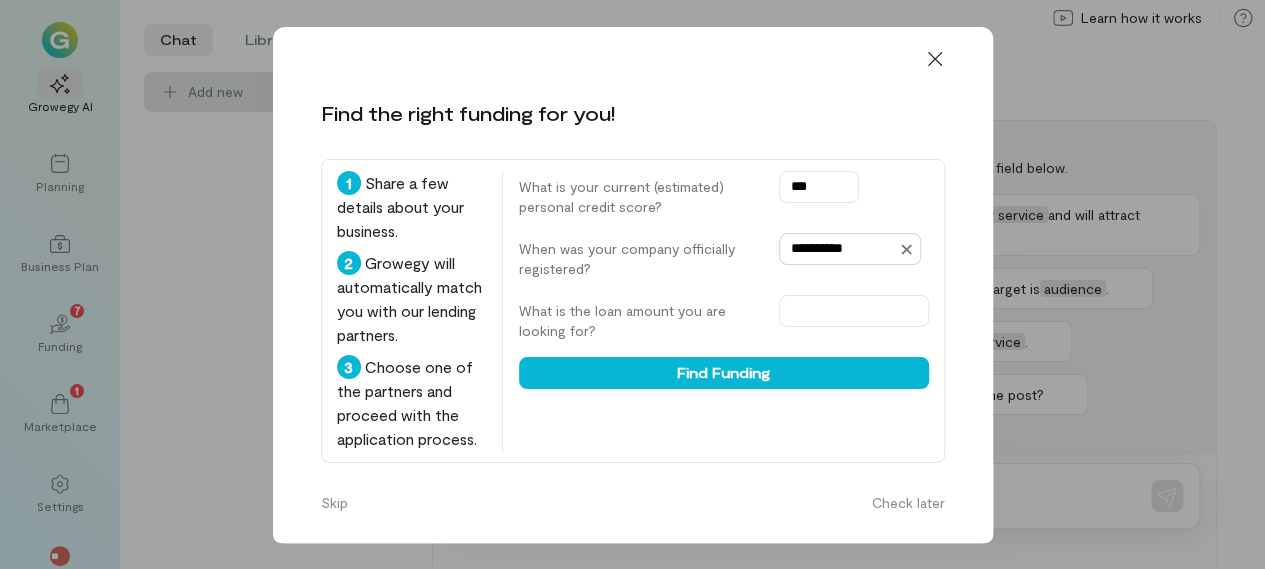 click on "**********" at bounding box center [850, 249] 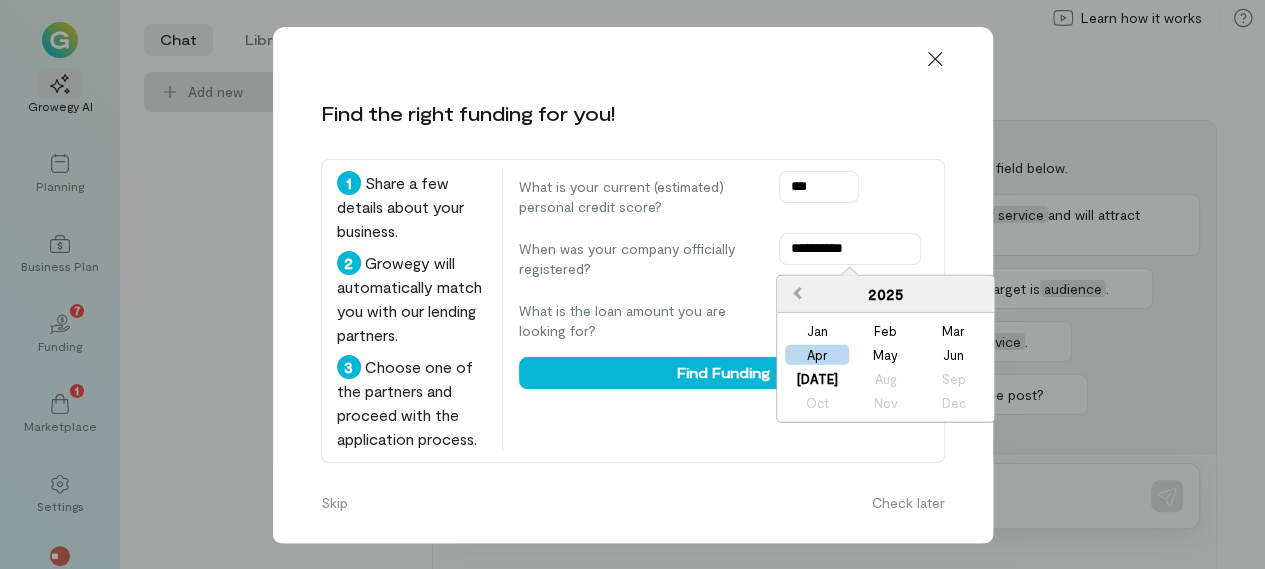 click on "Previous Year" at bounding box center [795, 294] 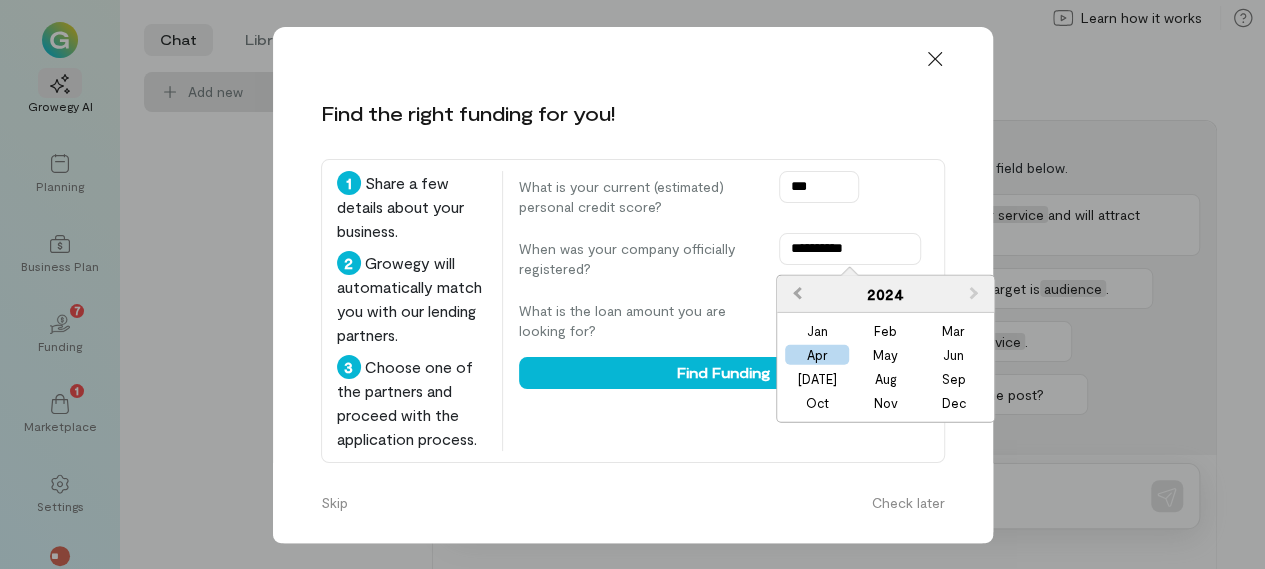 click on "Previous Year" at bounding box center (795, 294) 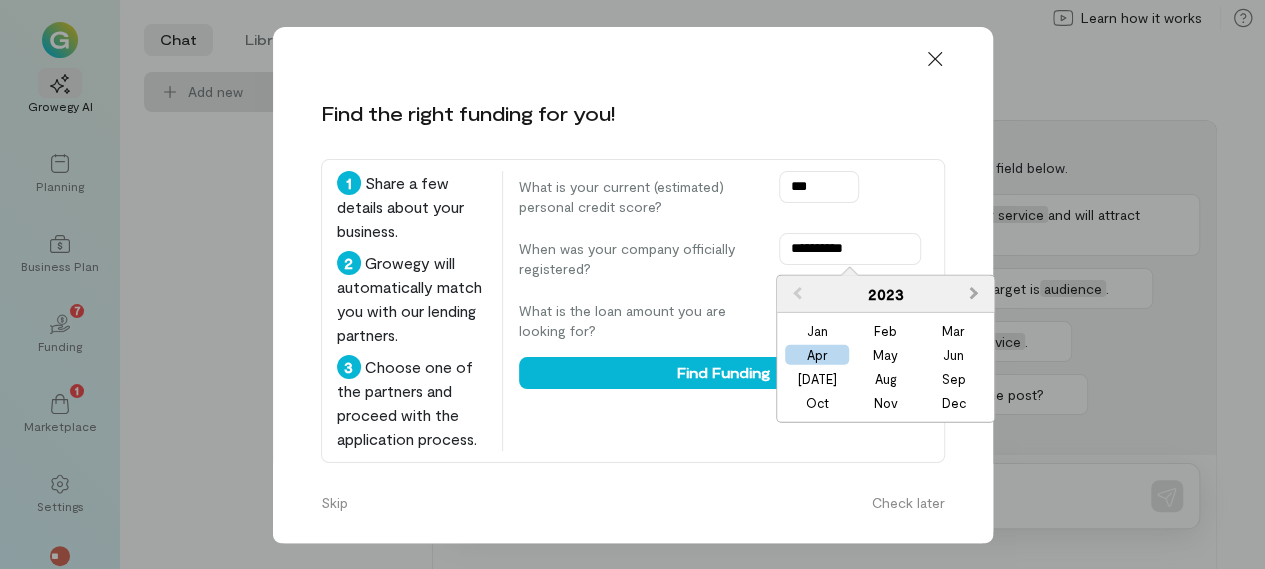 click on "Next Year" at bounding box center [976, 294] 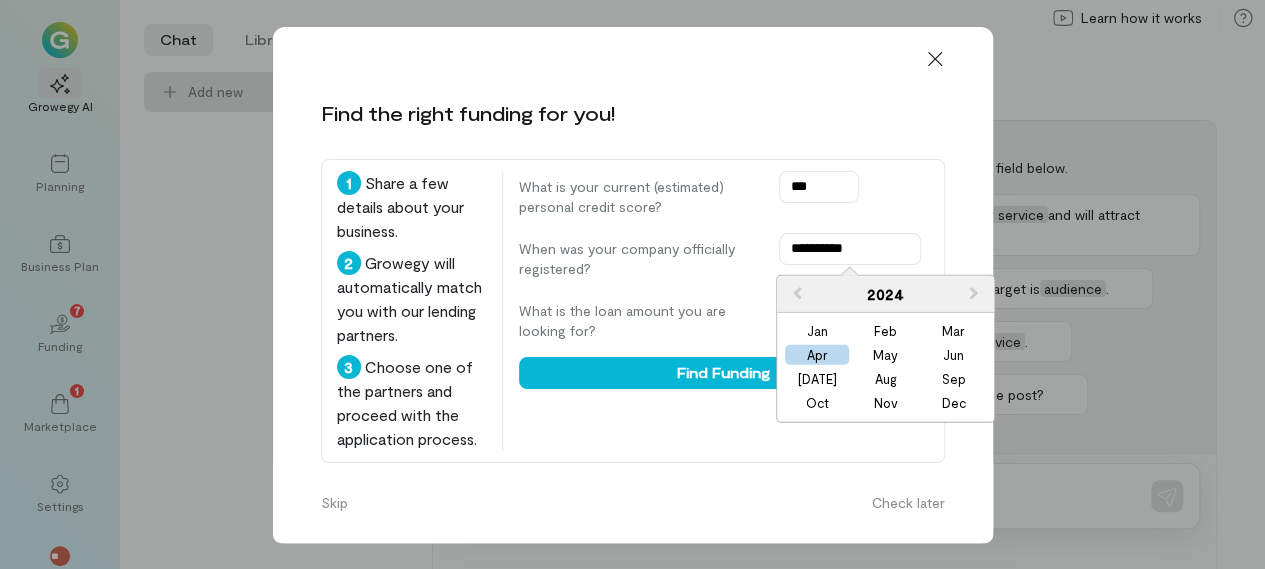 click on "Apr" at bounding box center [817, 355] 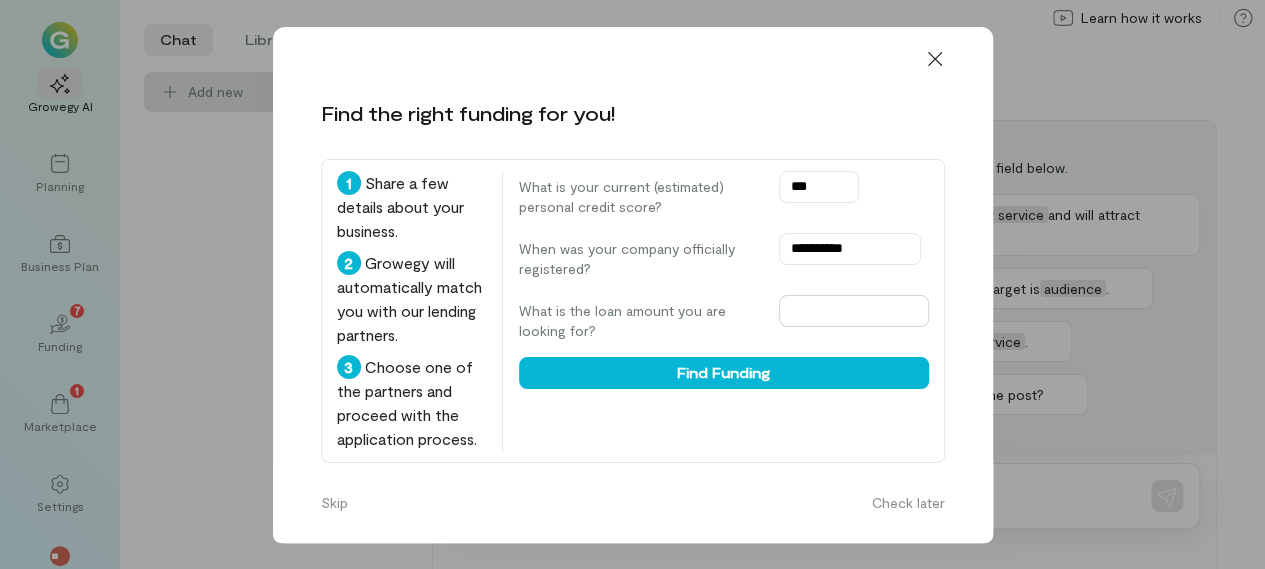 click at bounding box center [854, 311] 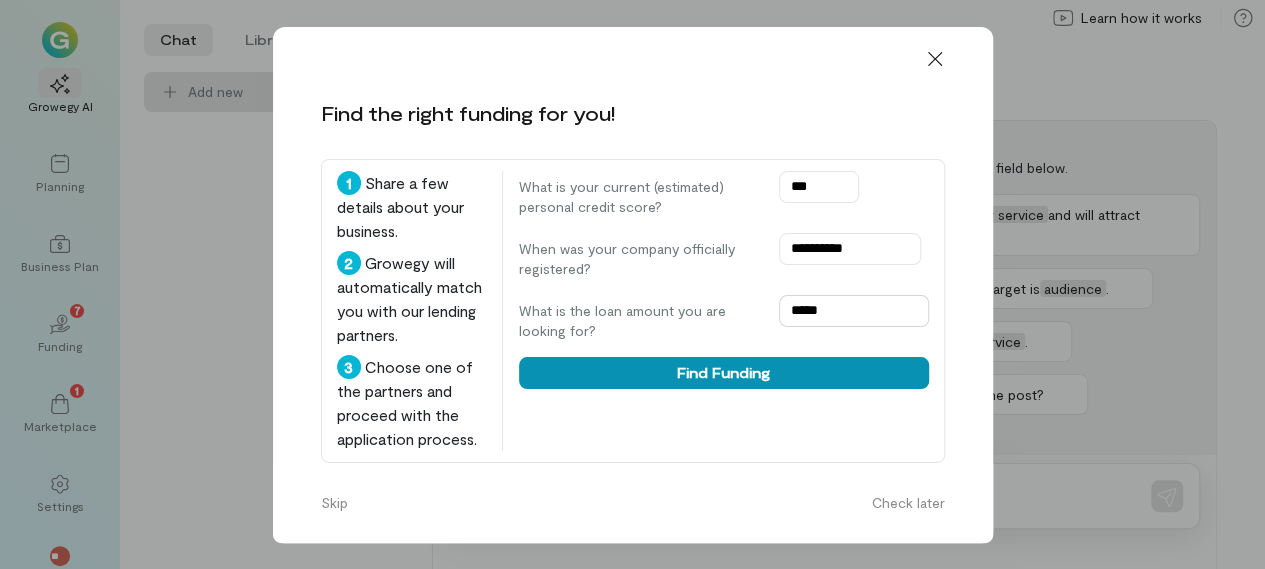 type on "*****" 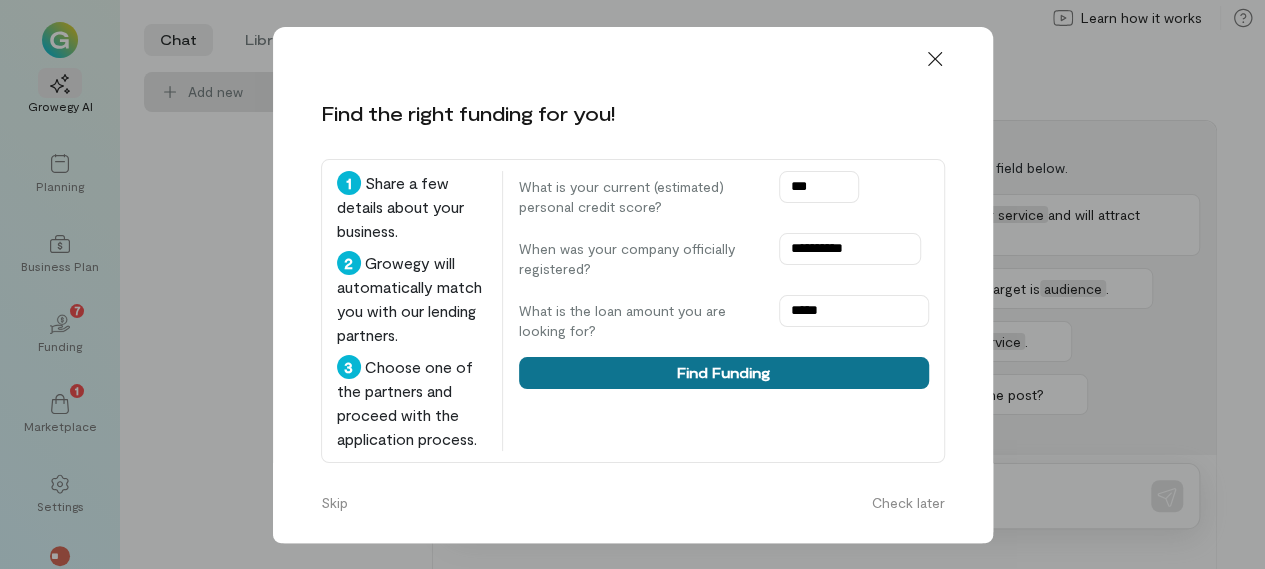 click on "Find Funding" at bounding box center [724, 373] 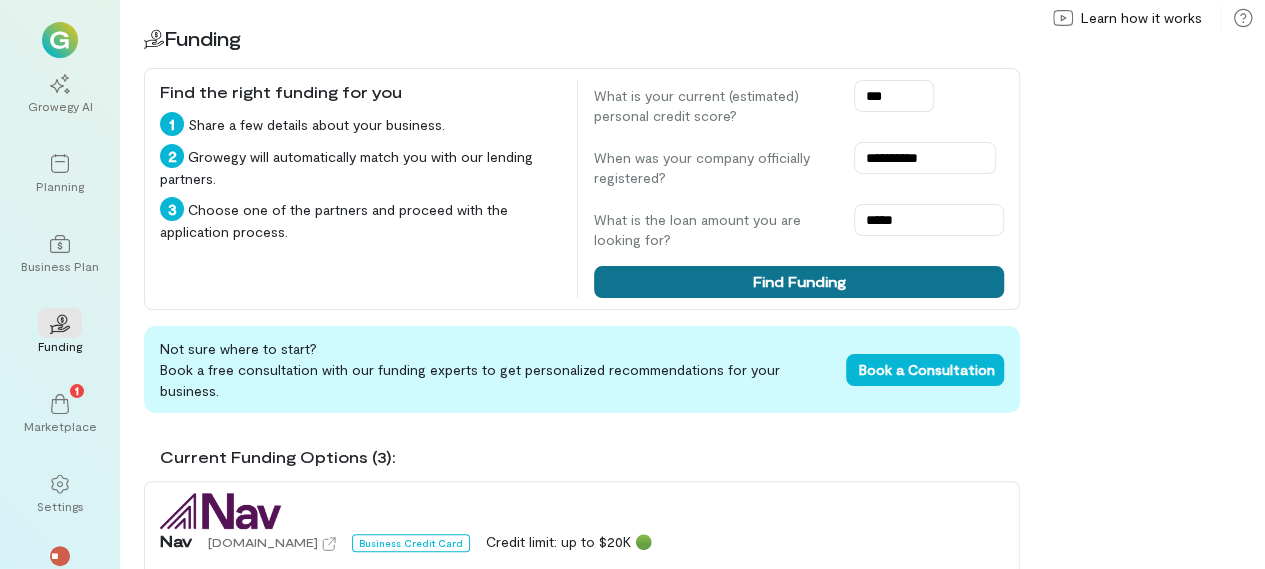 click on "Find Funding" at bounding box center [799, 282] 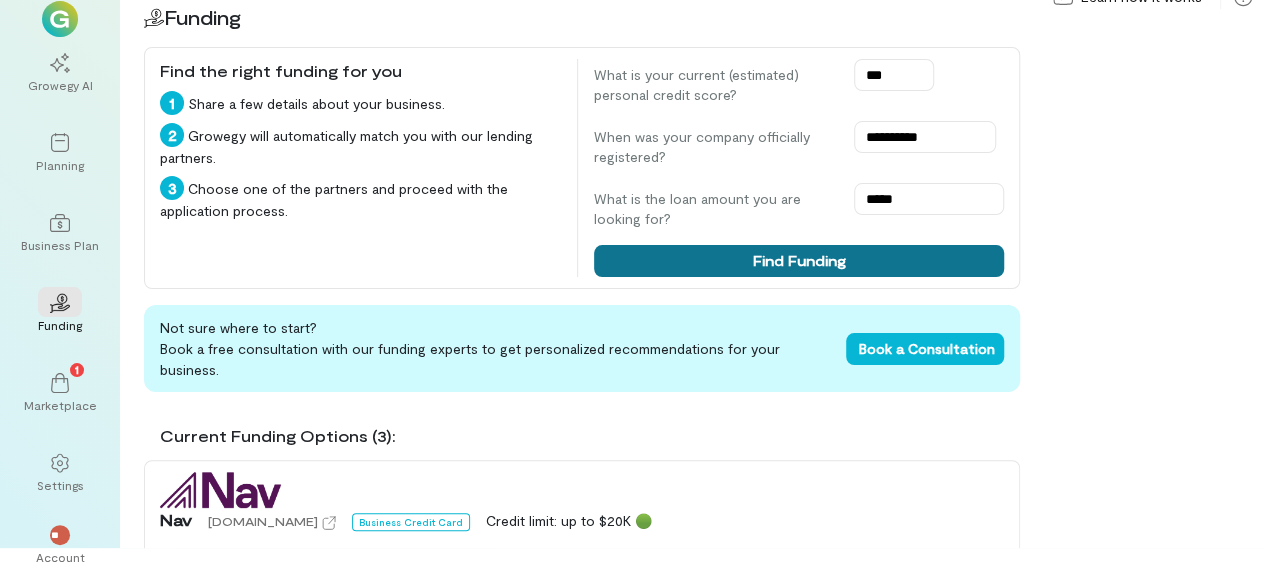 scroll, scrollTop: 32, scrollLeft: 0, axis: vertical 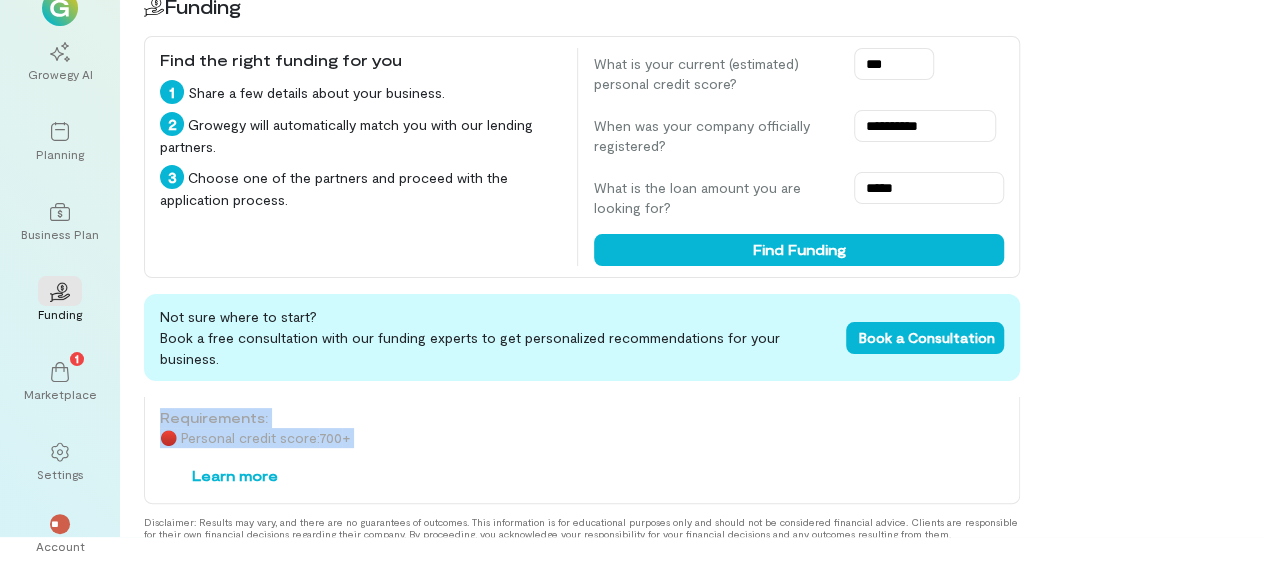 drag, startPoint x: 160, startPoint y: 416, endPoint x: 386, endPoint y: 438, distance: 227.06827 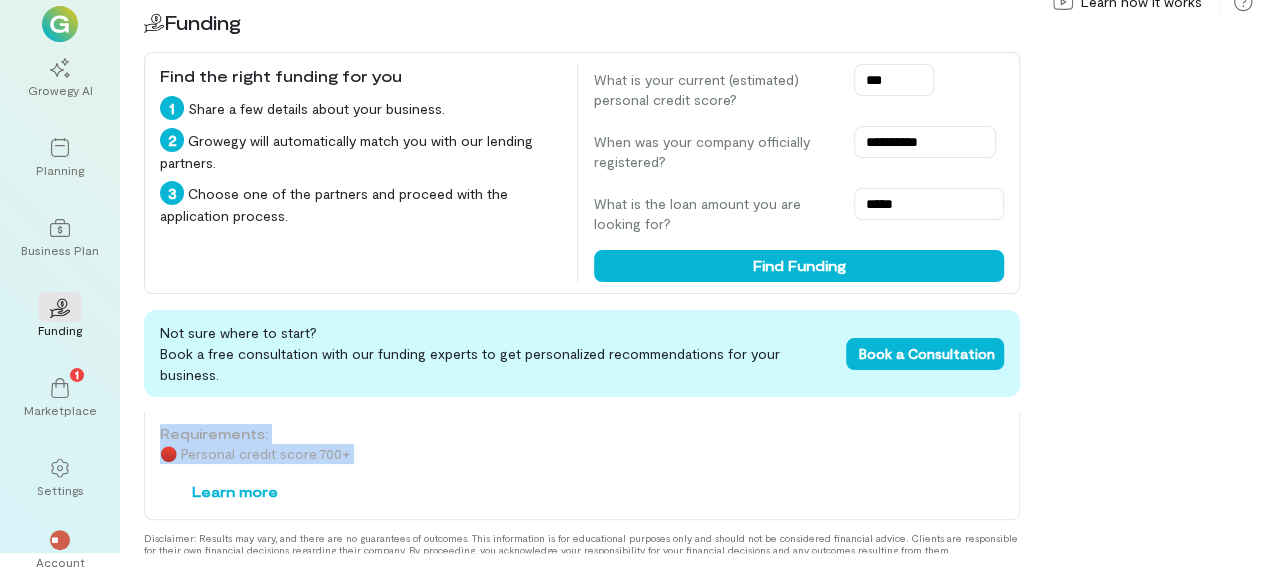 scroll, scrollTop: 32, scrollLeft: 0, axis: vertical 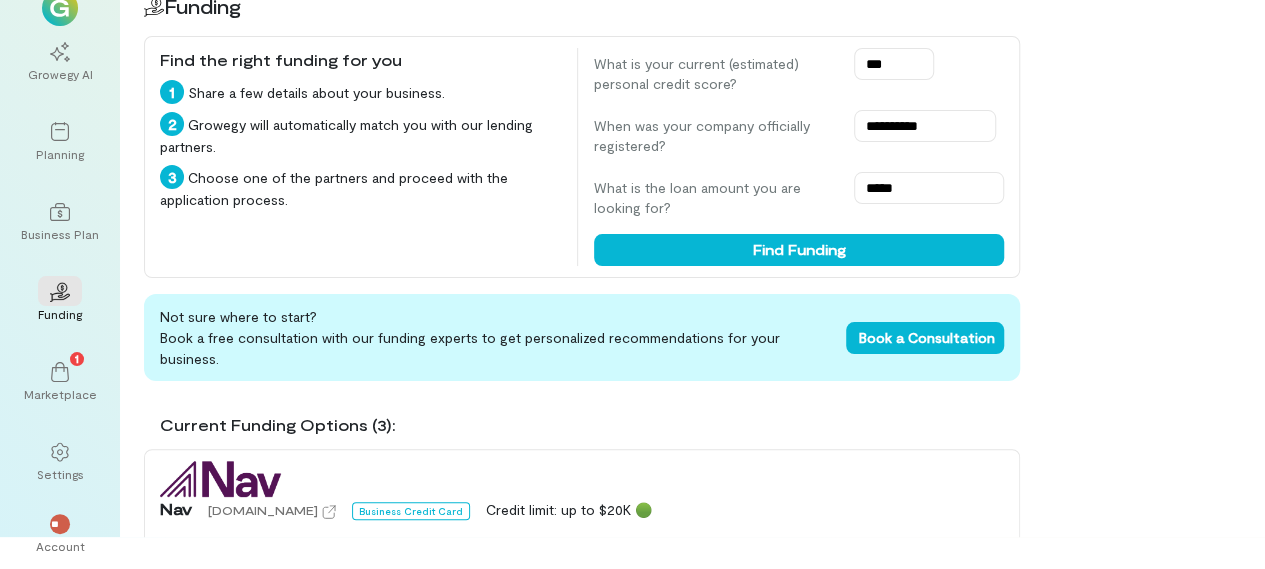 drag, startPoint x: 328, startPoint y: 449, endPoint x: 212, endPoint y: 437, distance: 116.61904 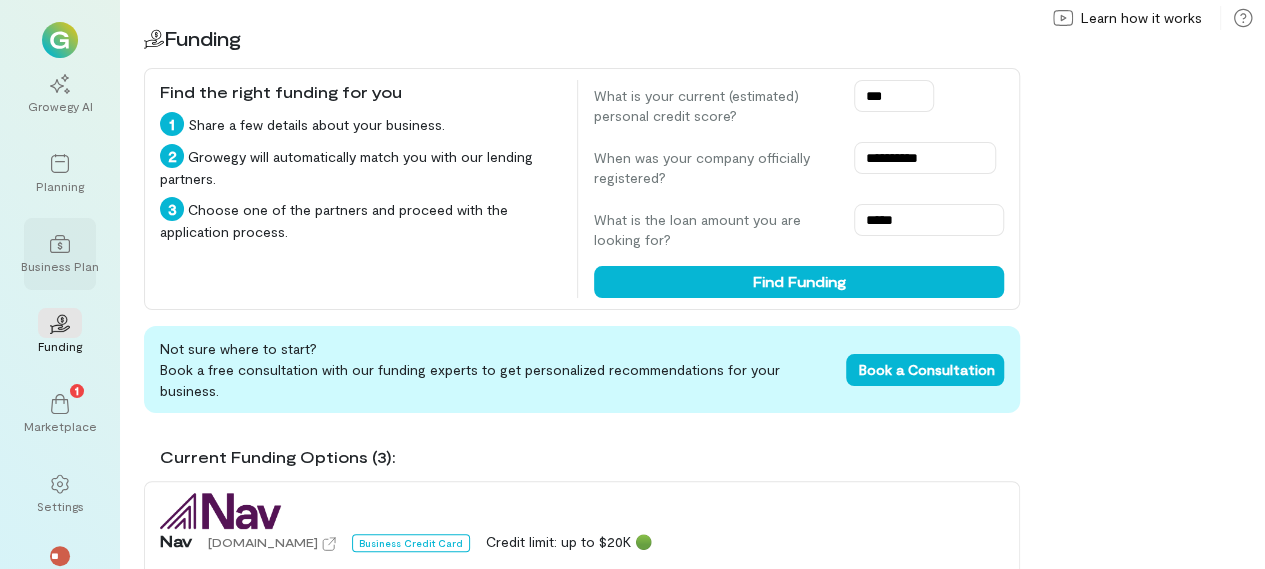 scroll, scrollTop: 32, scrollLeft: 0, axis: vertical 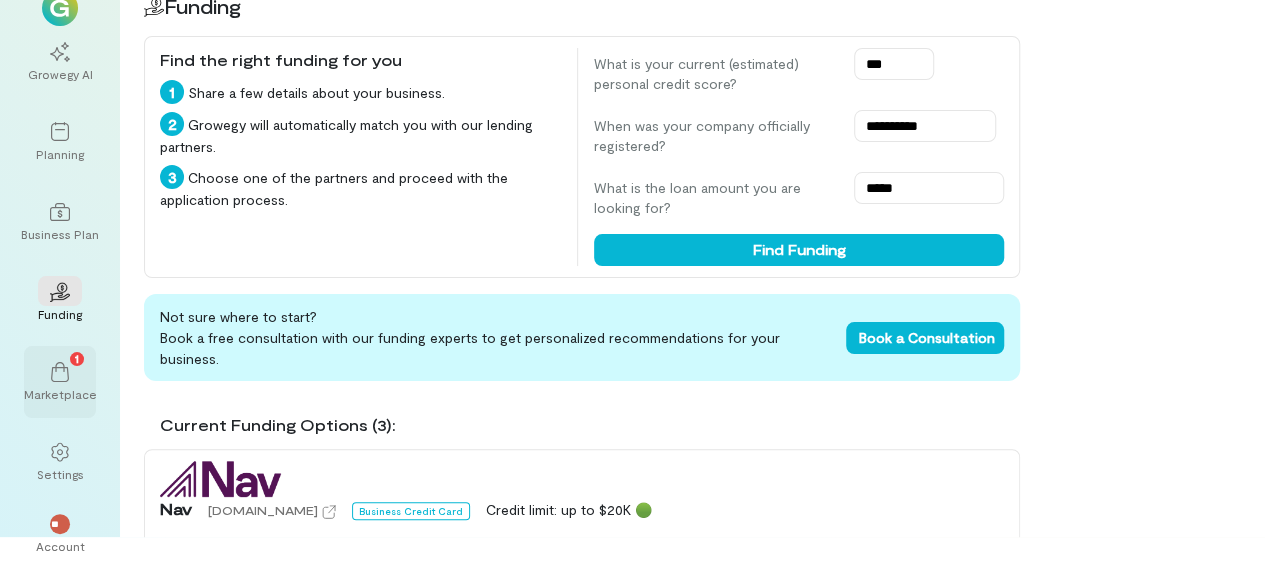 click on "1" at bounding box center (60, 371) 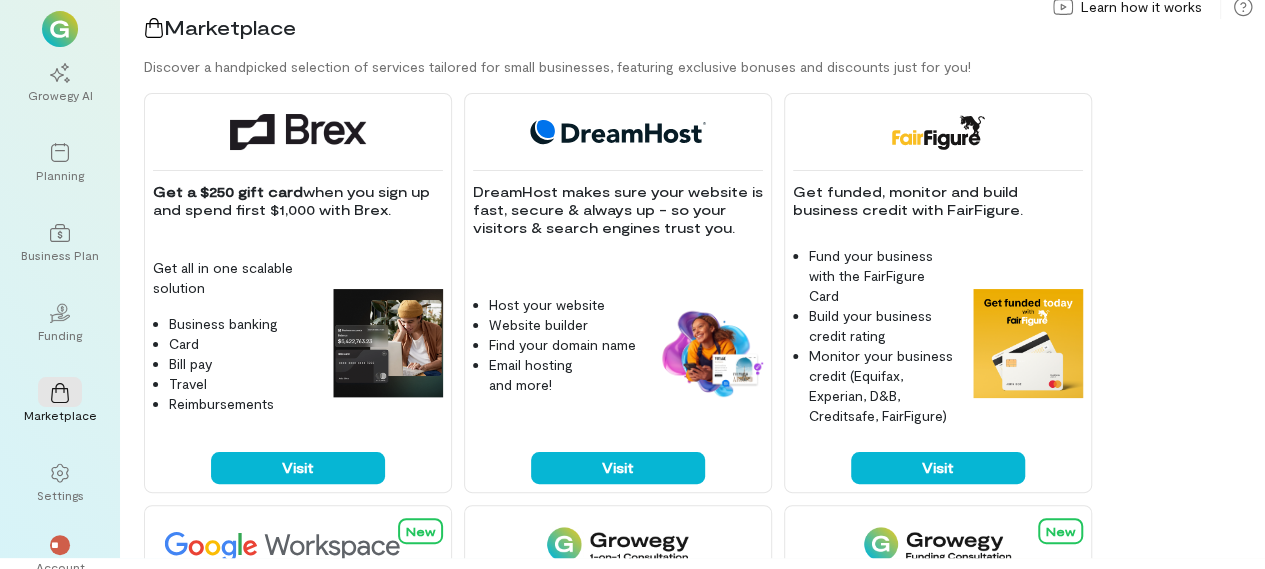 scroll, scrollTop: 0, scrollLeft: 0, axis: both 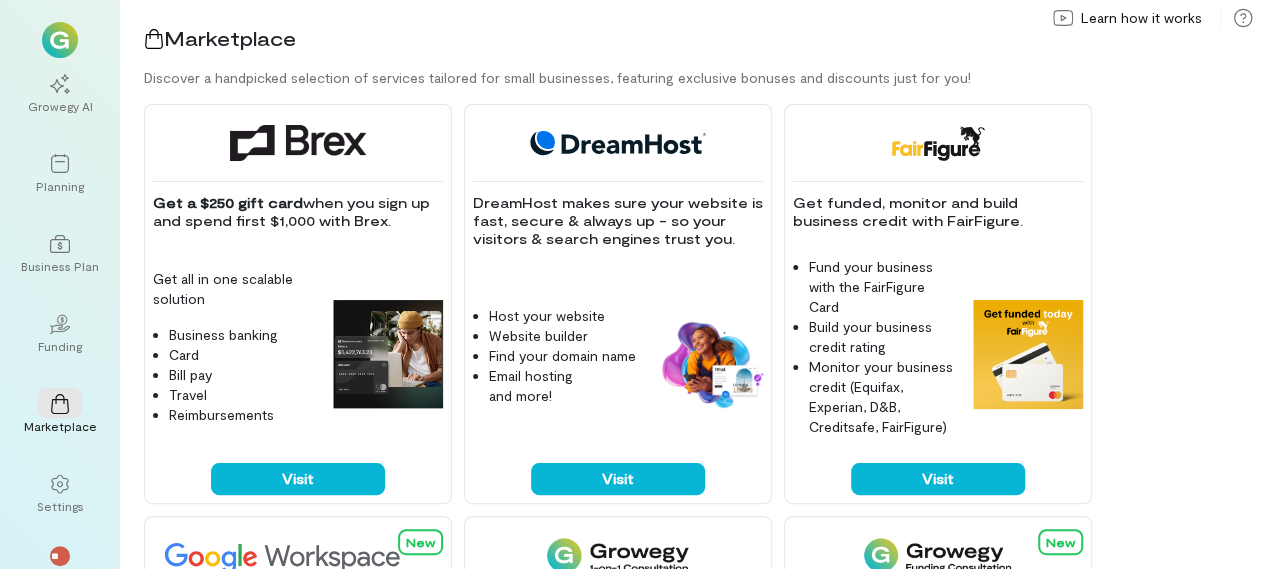 click at bounding box center (60, 40) 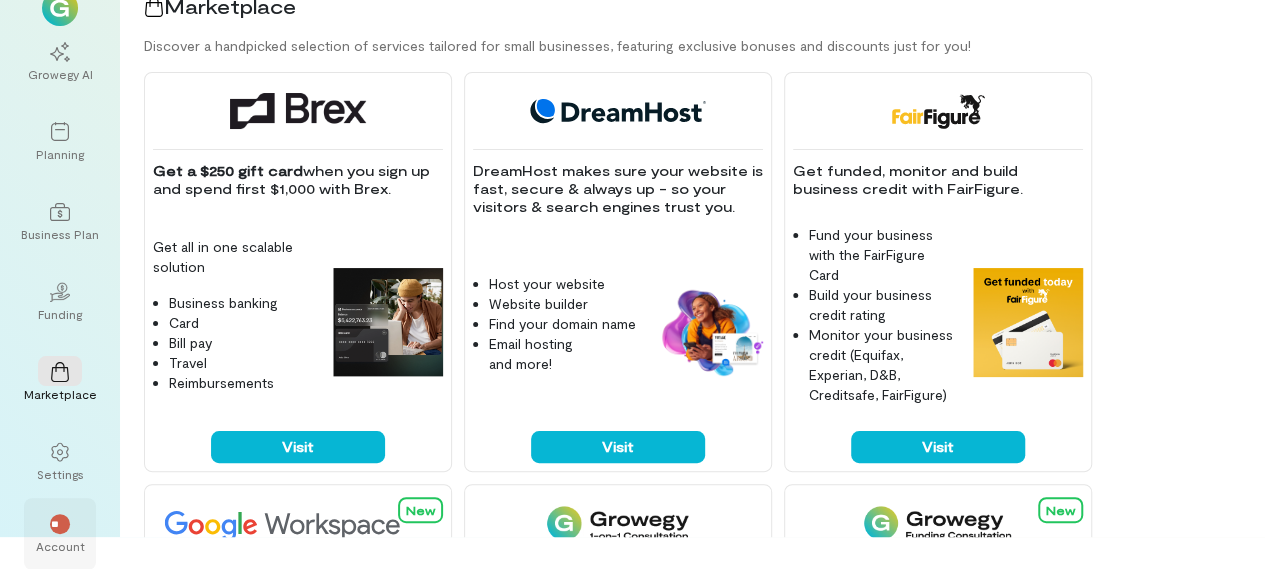 click on "**" at bounding box center [60, 524] 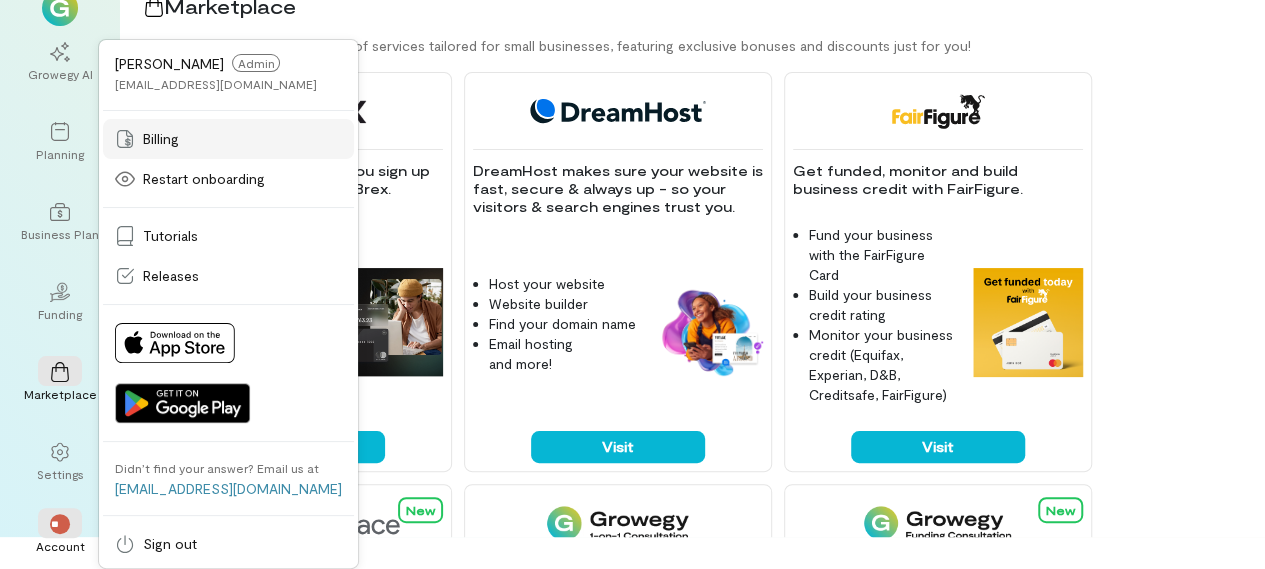 click on "Billing" at bounding box center [228, 139] 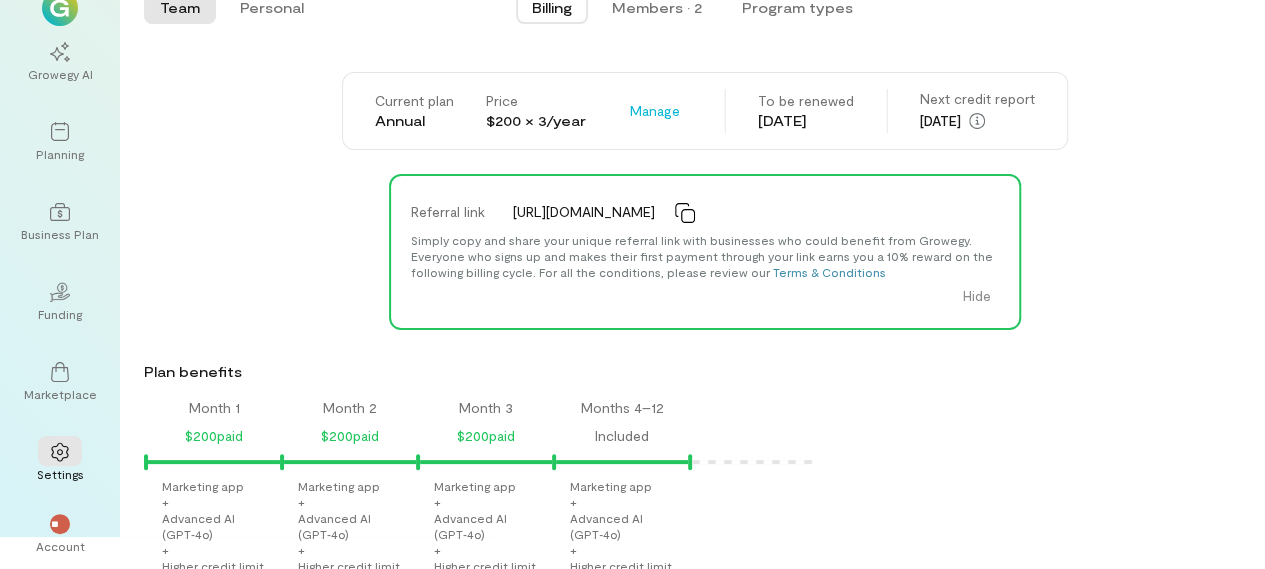scroll, scrollTop: 0, scrollLeft: 0, axis: both 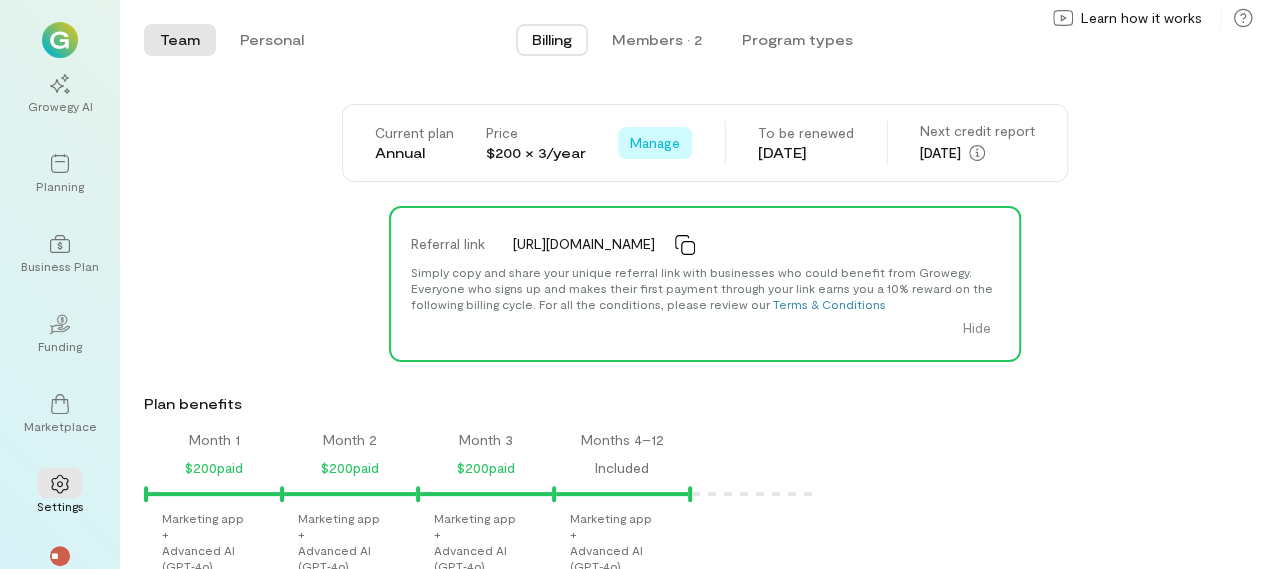 click on "Manage" at bounding box center (655, 143) 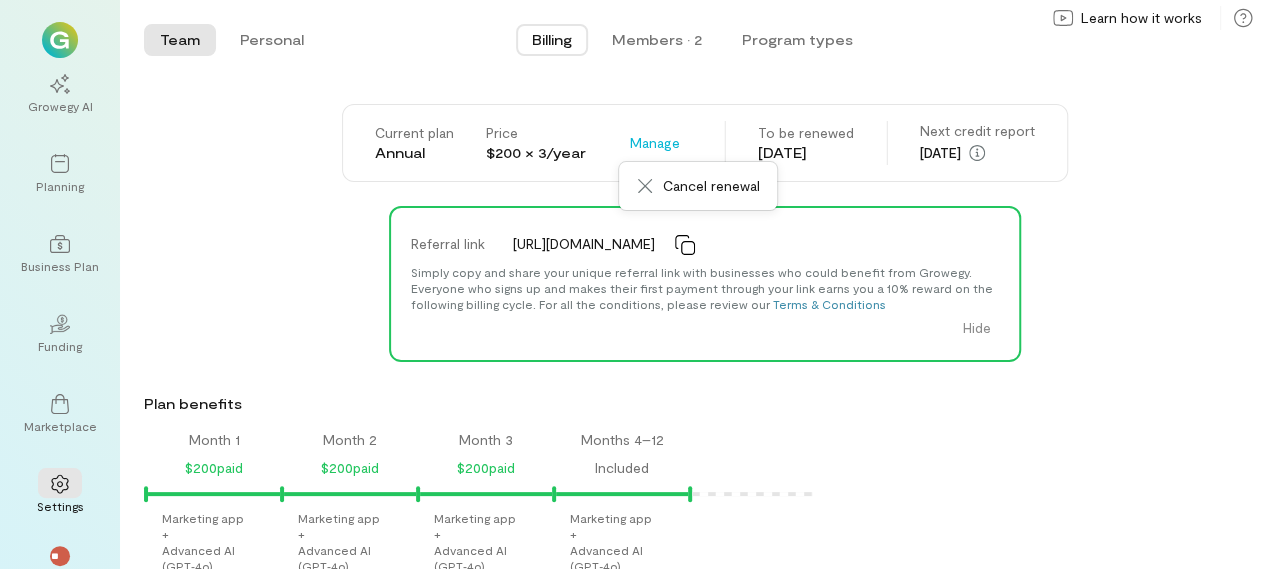 click on "Referral link [URL][DOMAIN_NAME] Simply copy and share your unique referral link with businesses who could benefit from Growegy. Everyone who signs up and makes their first payment through your link earns you a 10% reward on the following billing cycle. For all the conditions, please review our   Terms & Conditions Hide" at bounding box center (704, 284) 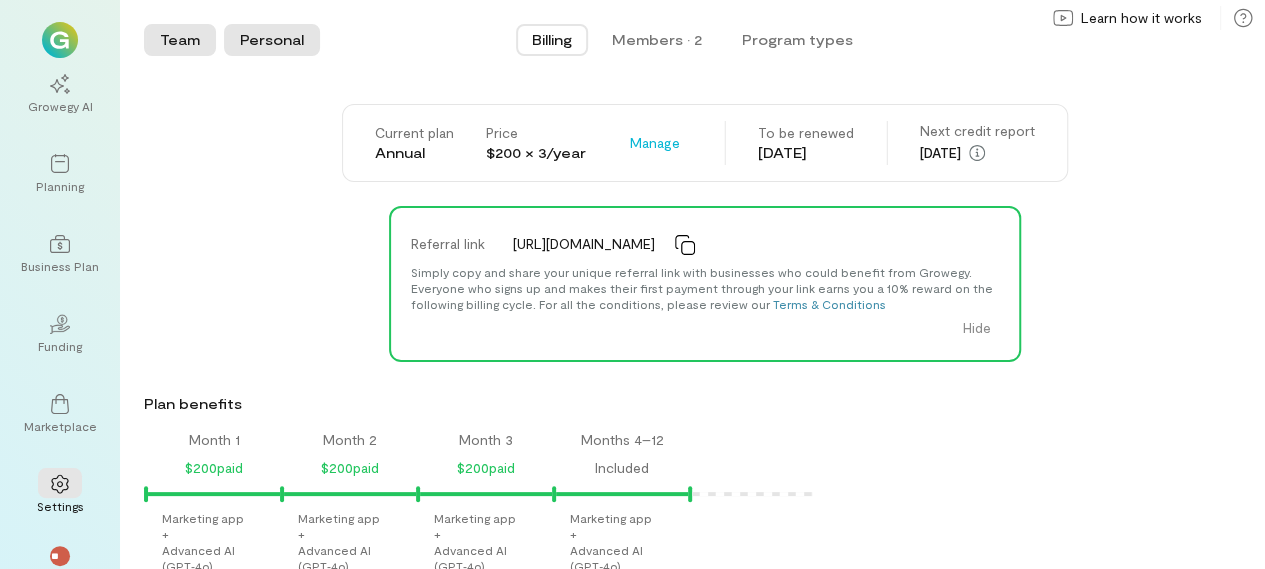 click on "Personal" at bounding box center [272, 40] 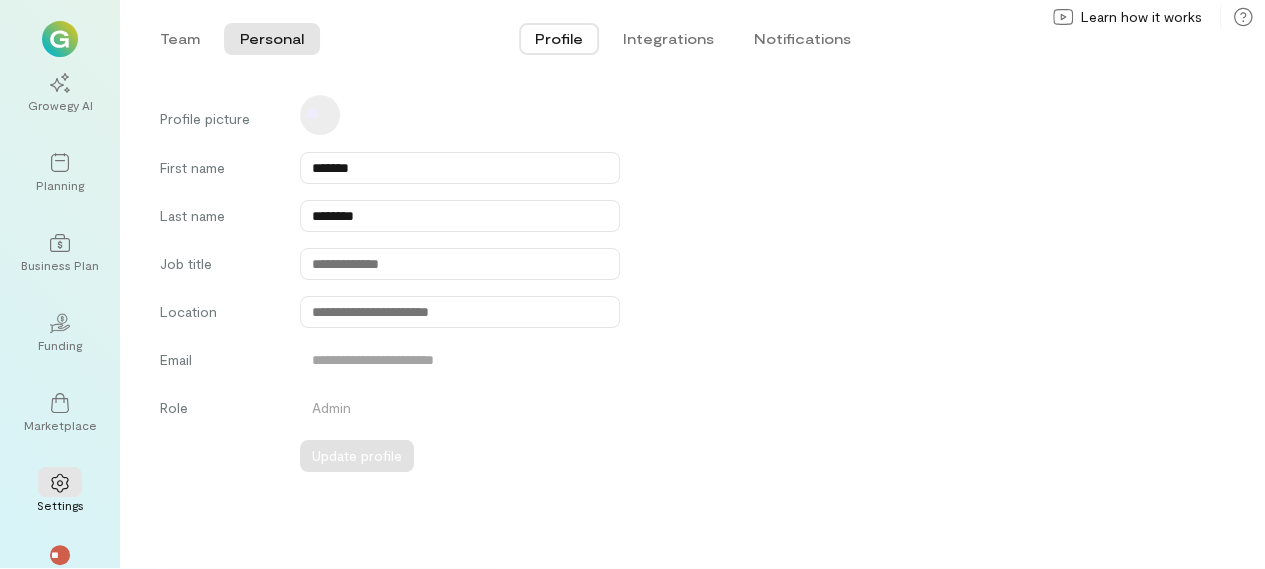 scroll, scrollTop: 0, scrollLeft: 0, axis: both 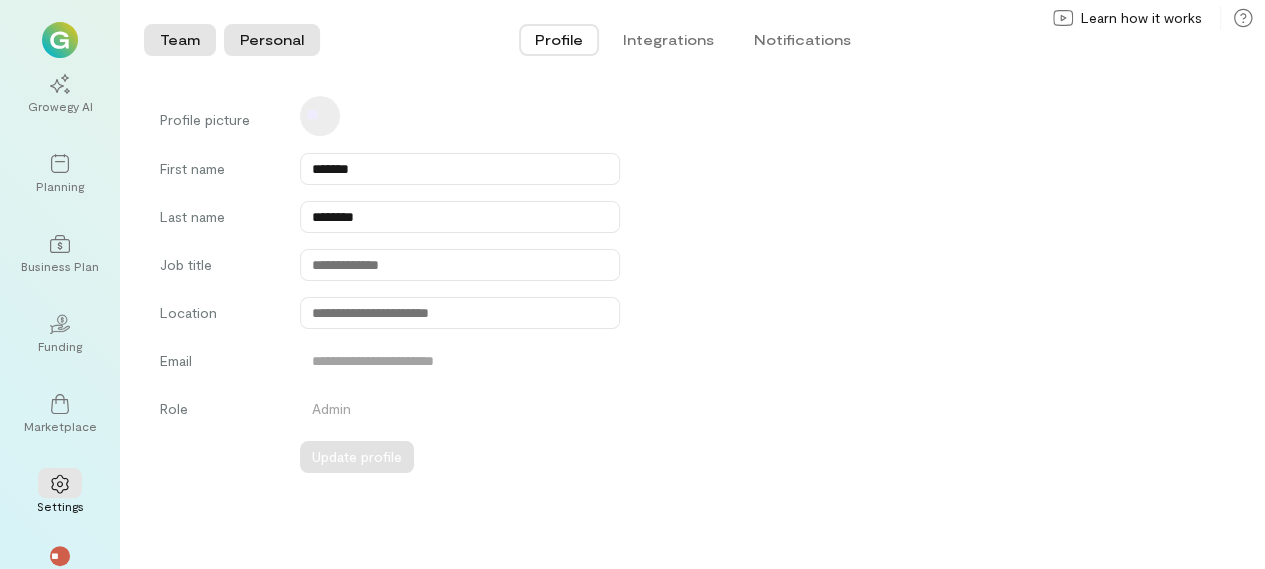 click on "Team" at bounding box center (180, 40) 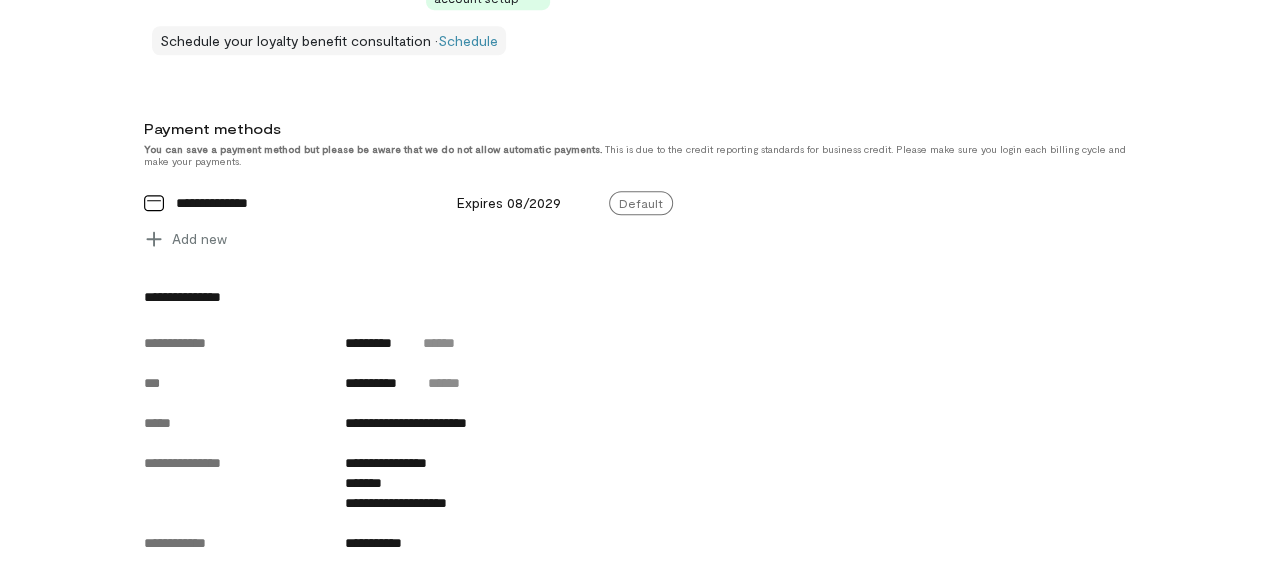 scroll, scrollTop: 900, scrollLeft: 0, axis: vertical 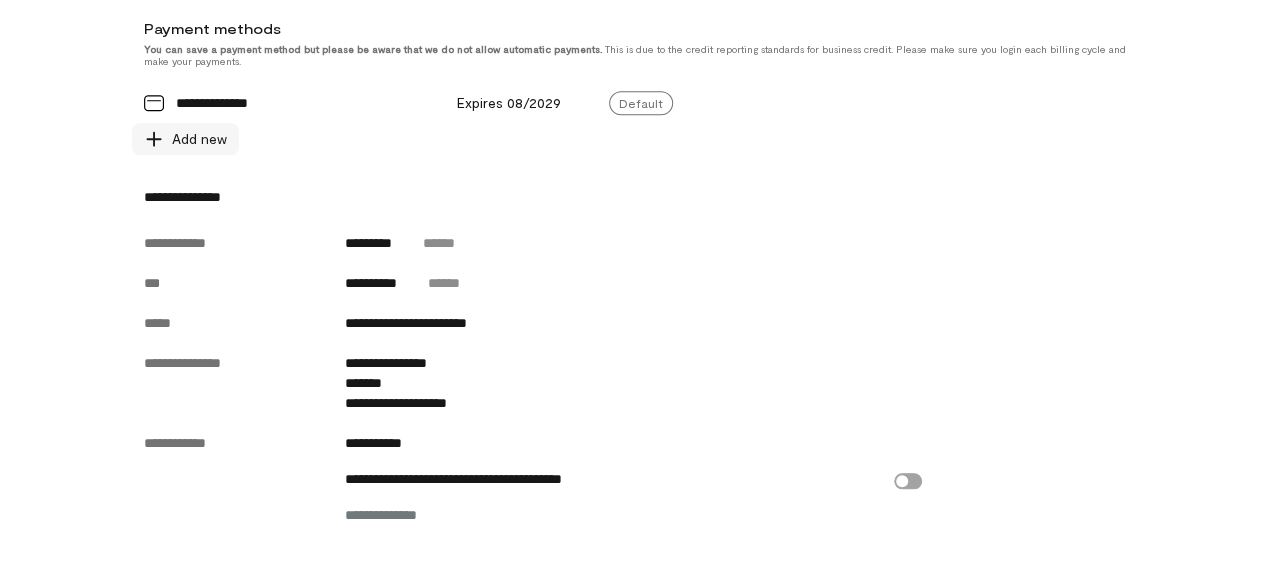 click on "Add new" at bounding box center (199, 139) 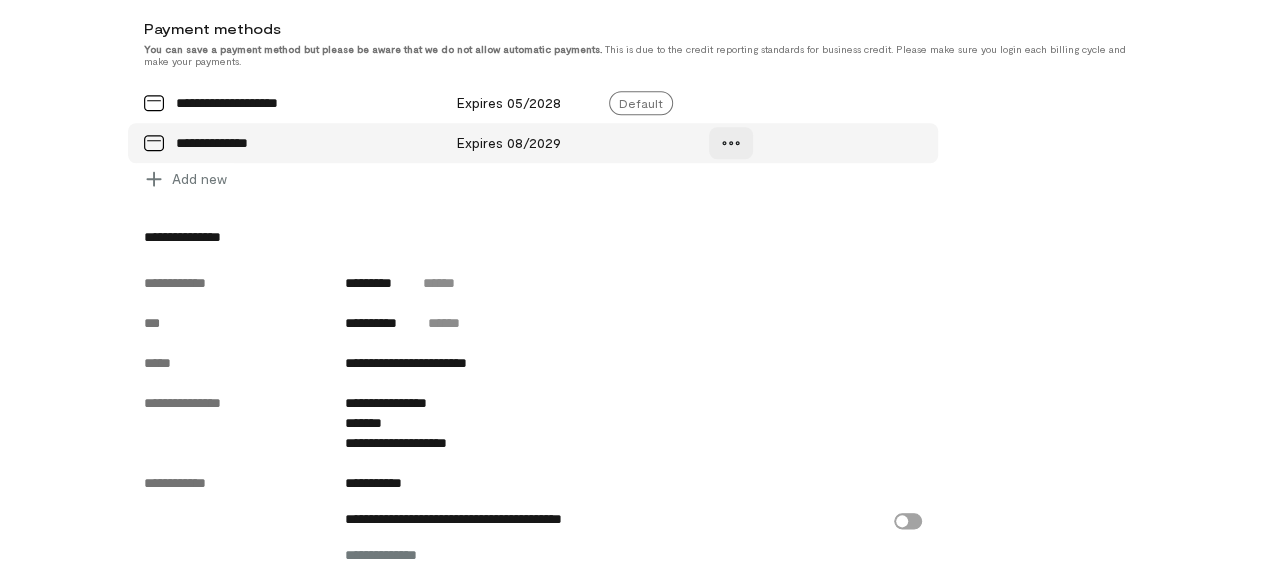 click 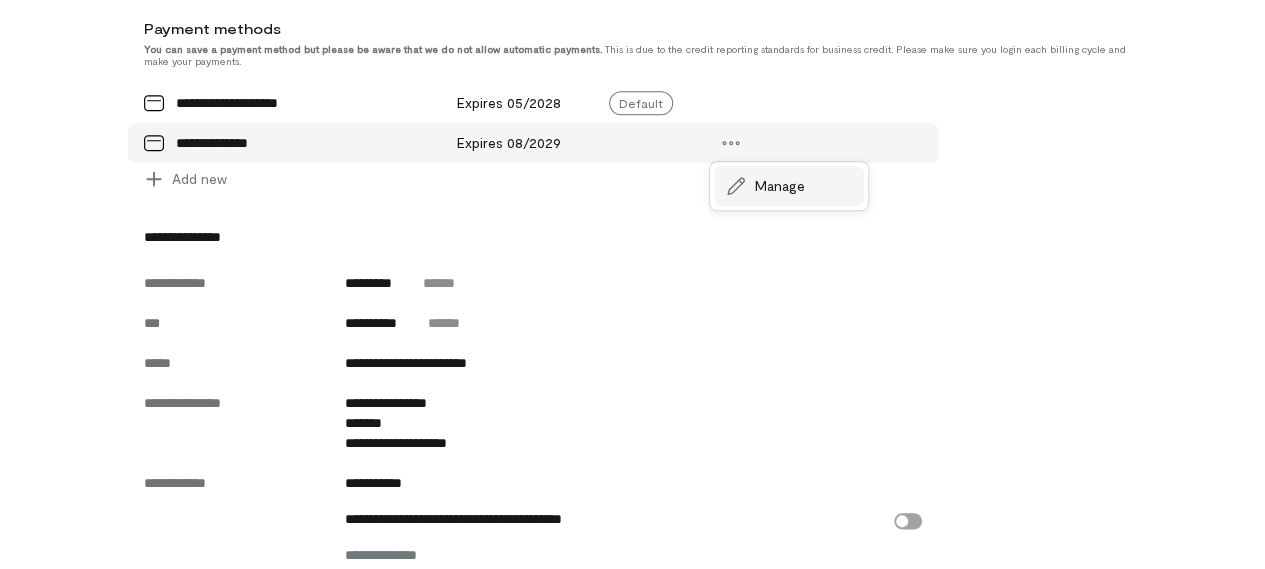 click on "Manage" at bounding box center (779, 186) 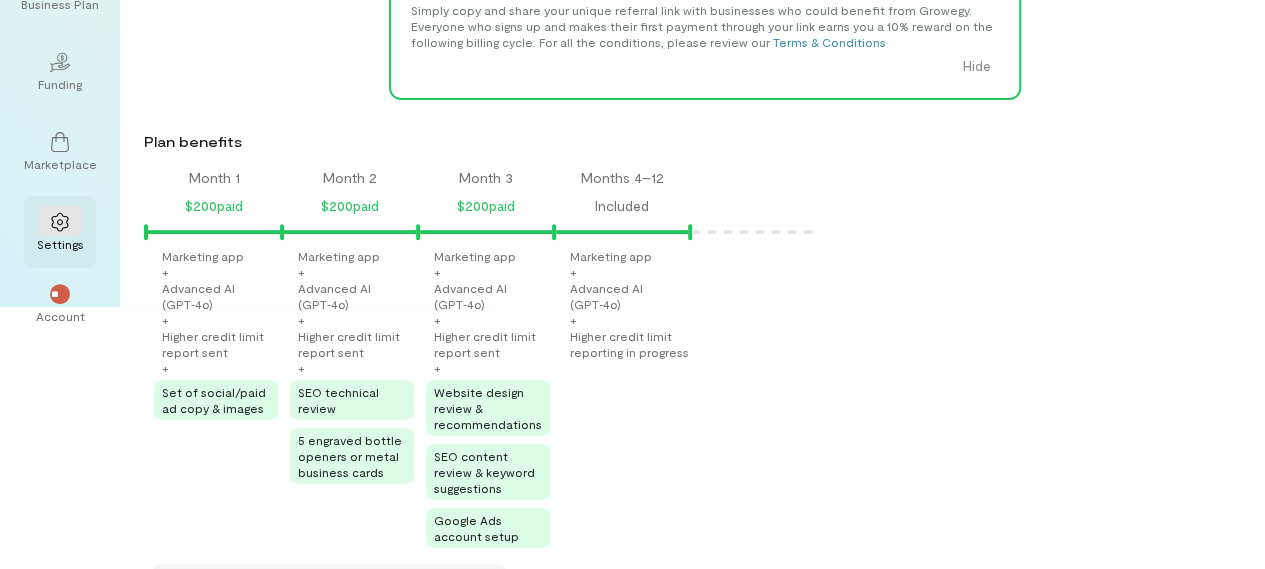scroll, scrollTop: 300, scrollLeft: 0, axis: vertical 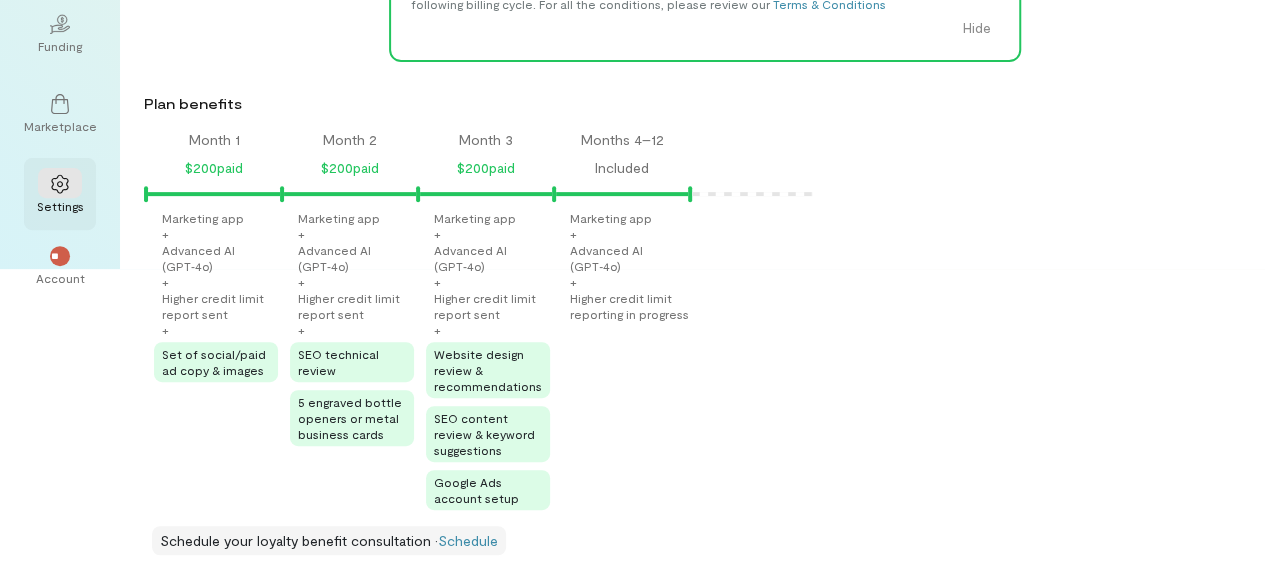 click at bounding box center [60, 183] 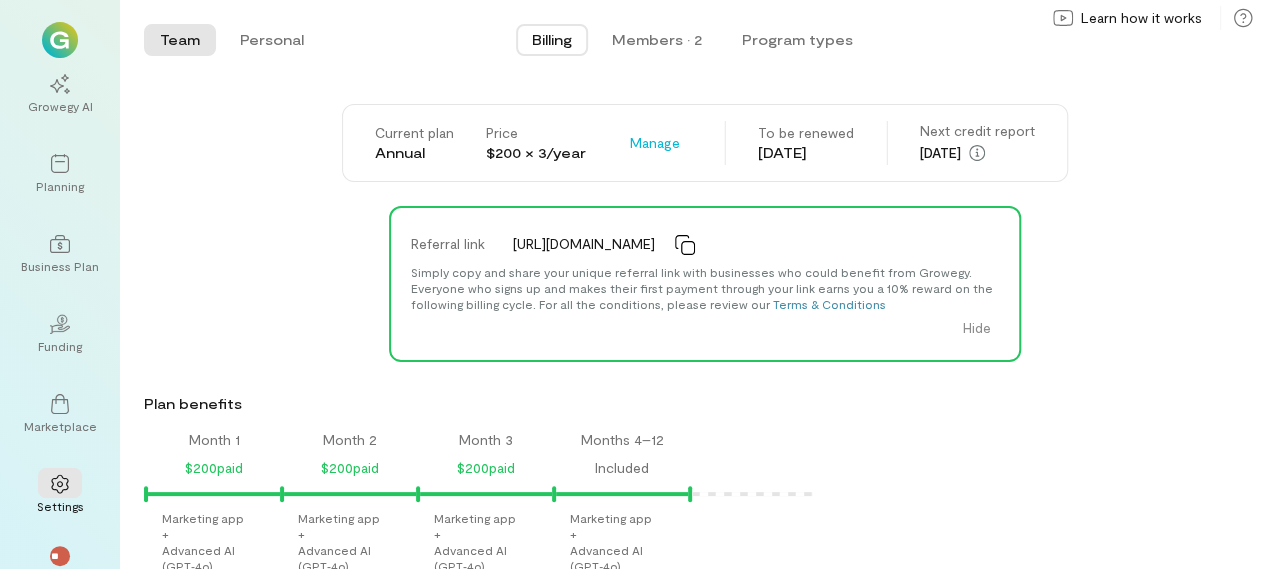 scroll, scrollTop: 100, scrollLeft: 0, axis: vertical 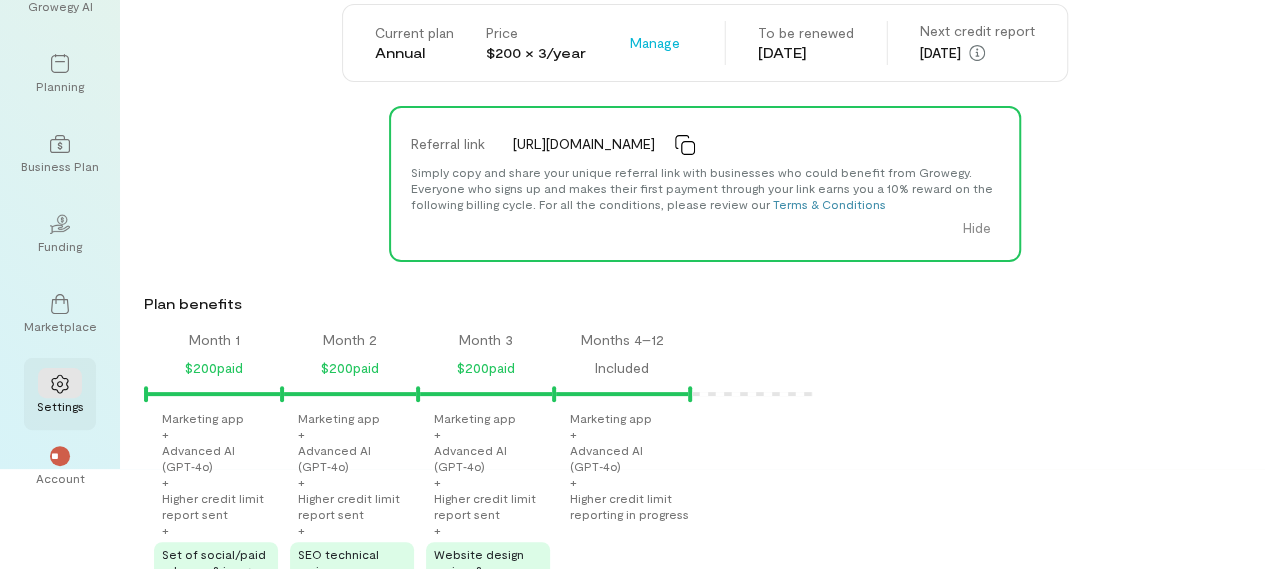 click at bounding box center (60, 383) 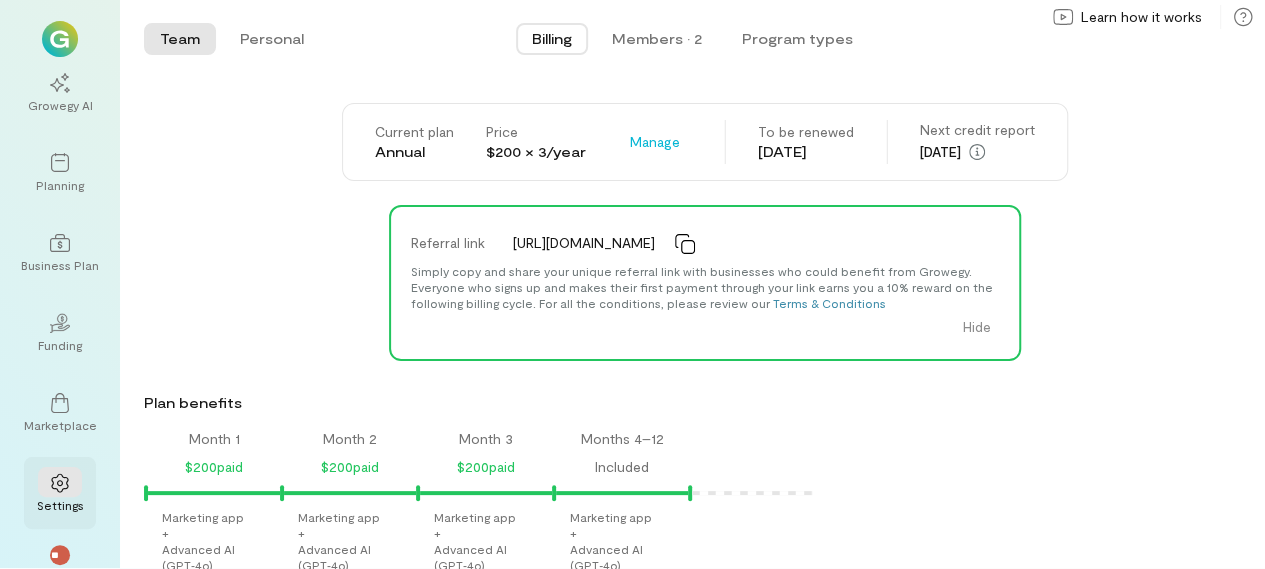 scroll, scrollTop: 0, scrollLeft: 0, axis: both 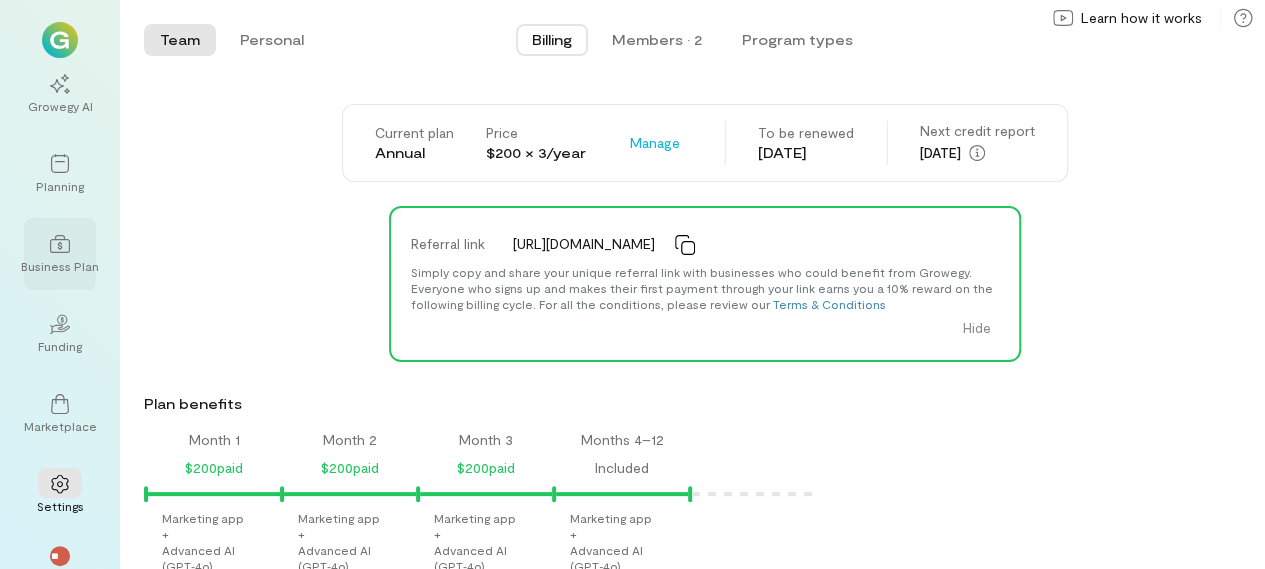 click on "Business Plan" at bounding box center [60, 266] 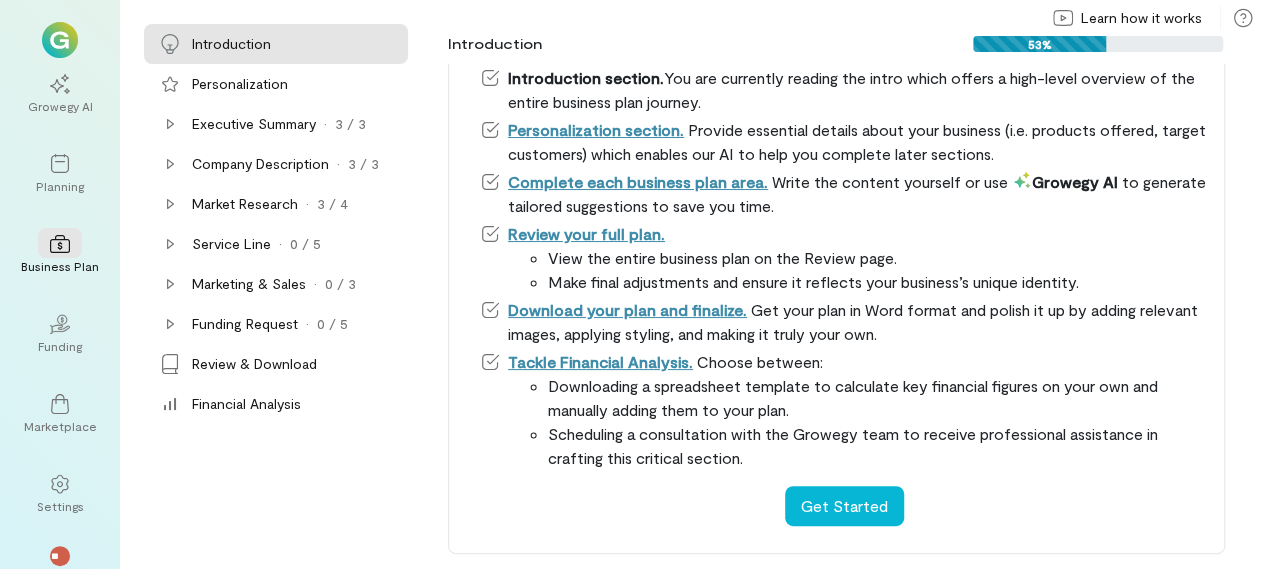 scroll, scrollTop: 133, scrollLeft: 0, axis: vertical 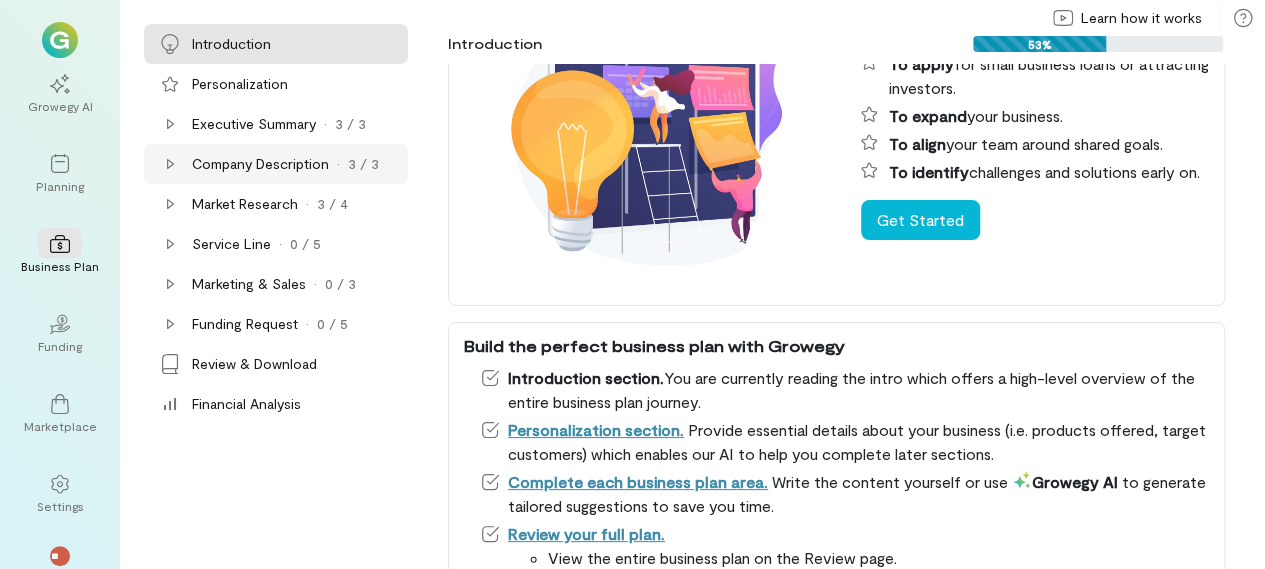 click on "3 / 3" at bounding box center [363, 164] 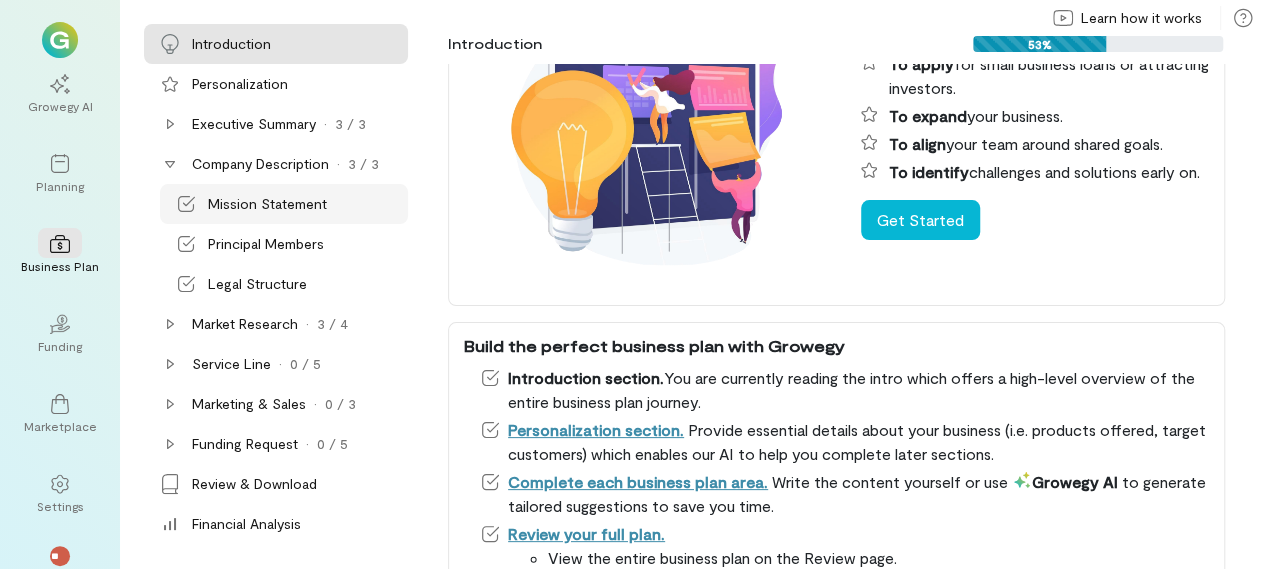 click on "Mission Statement" at bounding box center [267, 204] 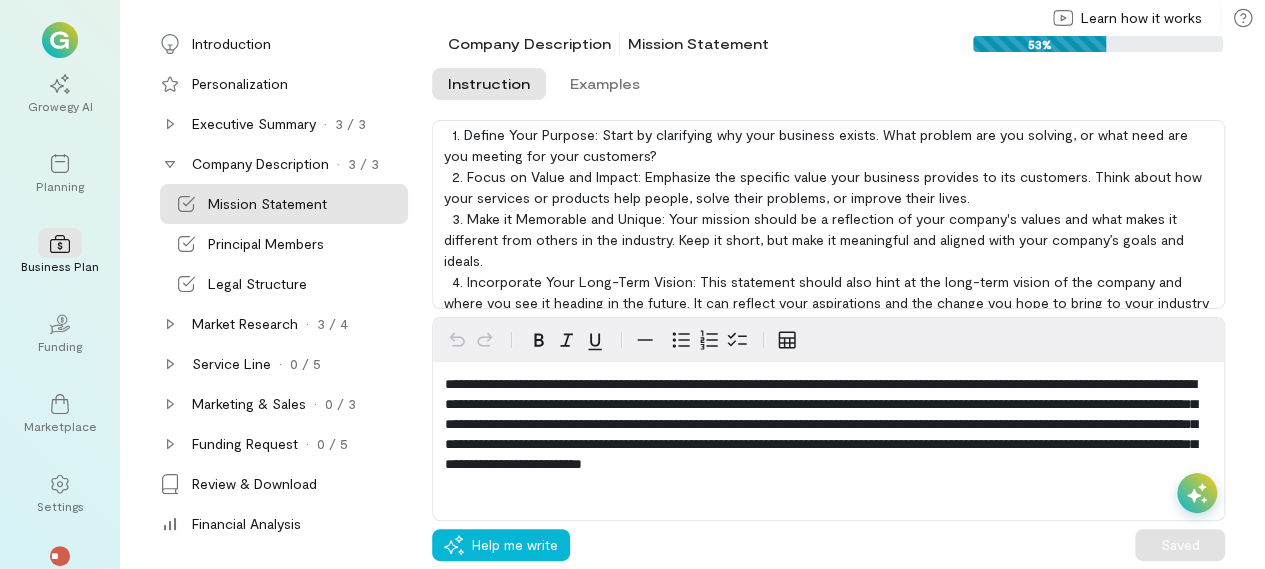 scroll, scrollTop: 96, scrollLeft: 0, axis: vertical 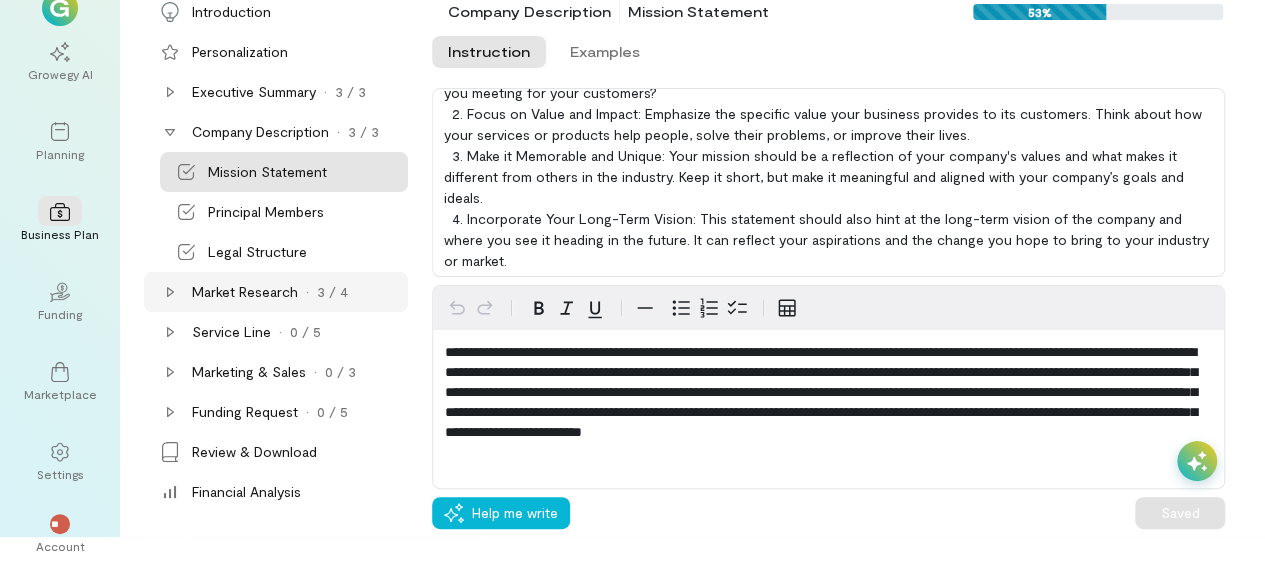 click on "Market Research" at bounding box center (245, 292) 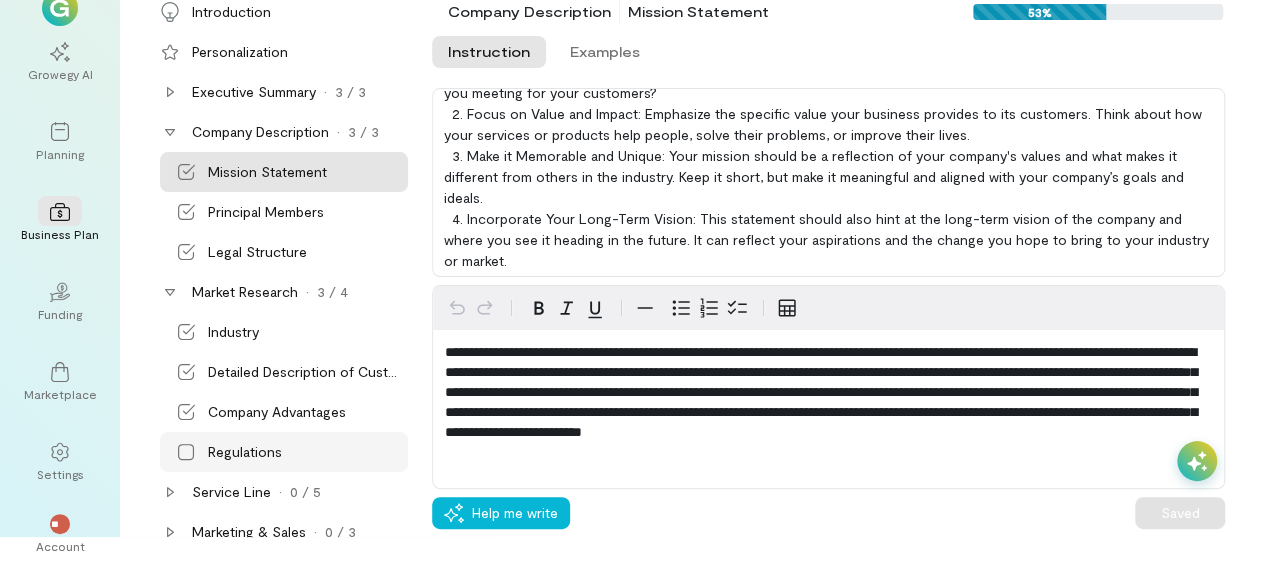 click on "Regulations" at bounding box center (306, 452) 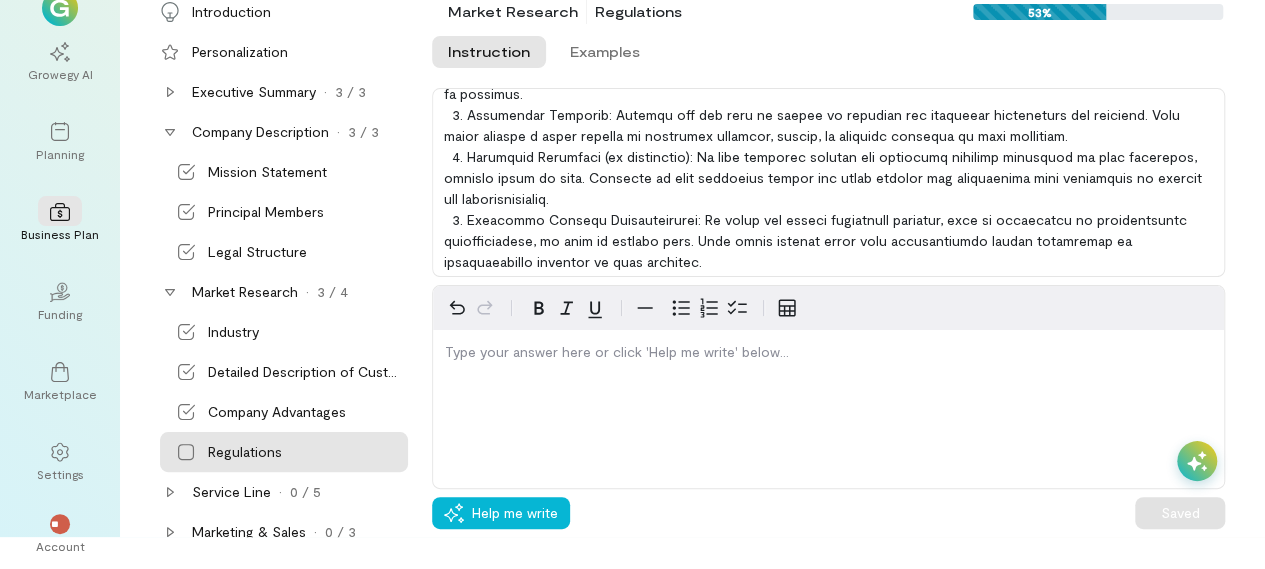 scroll, scrollTop: 158, scrollLeft: 0, axis: vertical 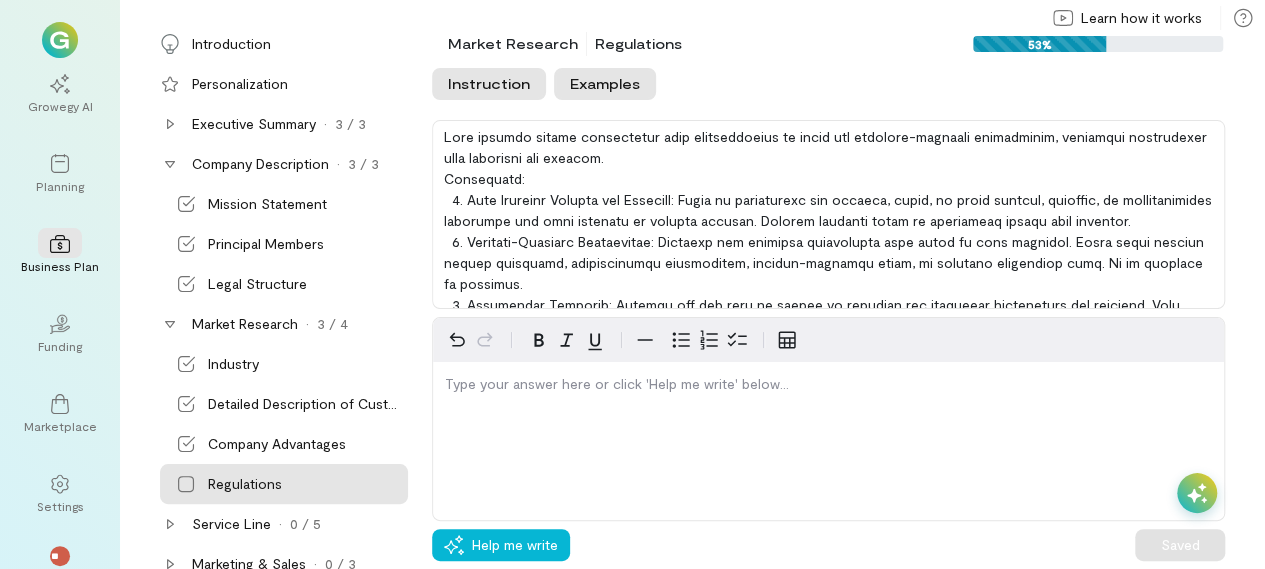 click on "Examples" at bounding box center (605, 84) 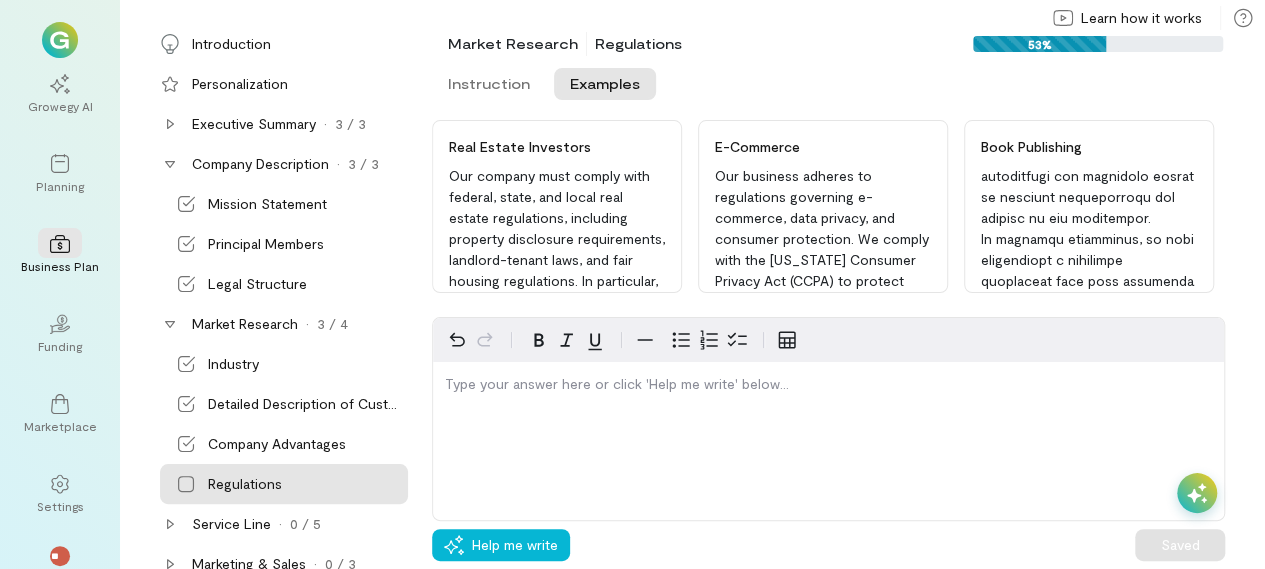 scroll, scrollTop: 400, scrollLeft: 0, axis: vertical 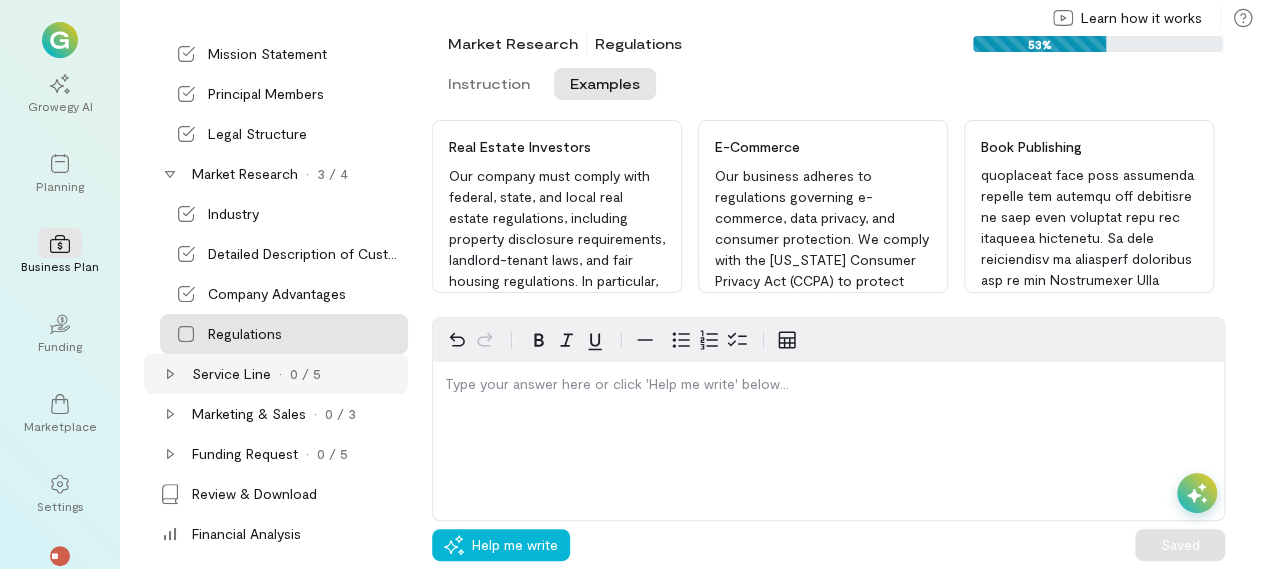 click 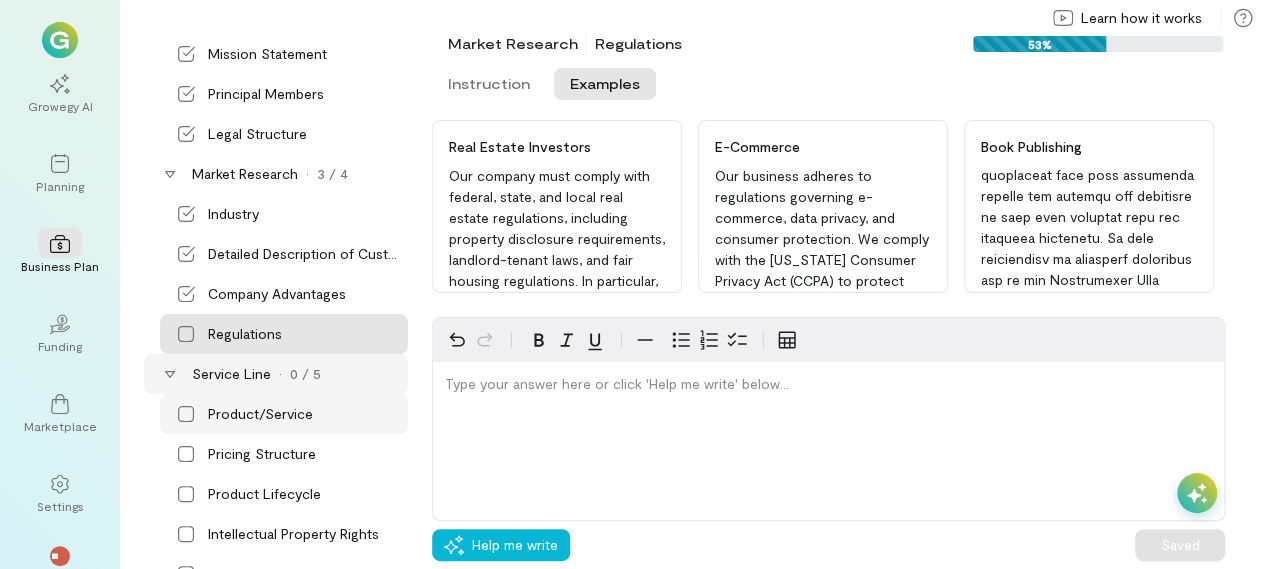 click on "Product/Service" at bounding box center [260, 414] 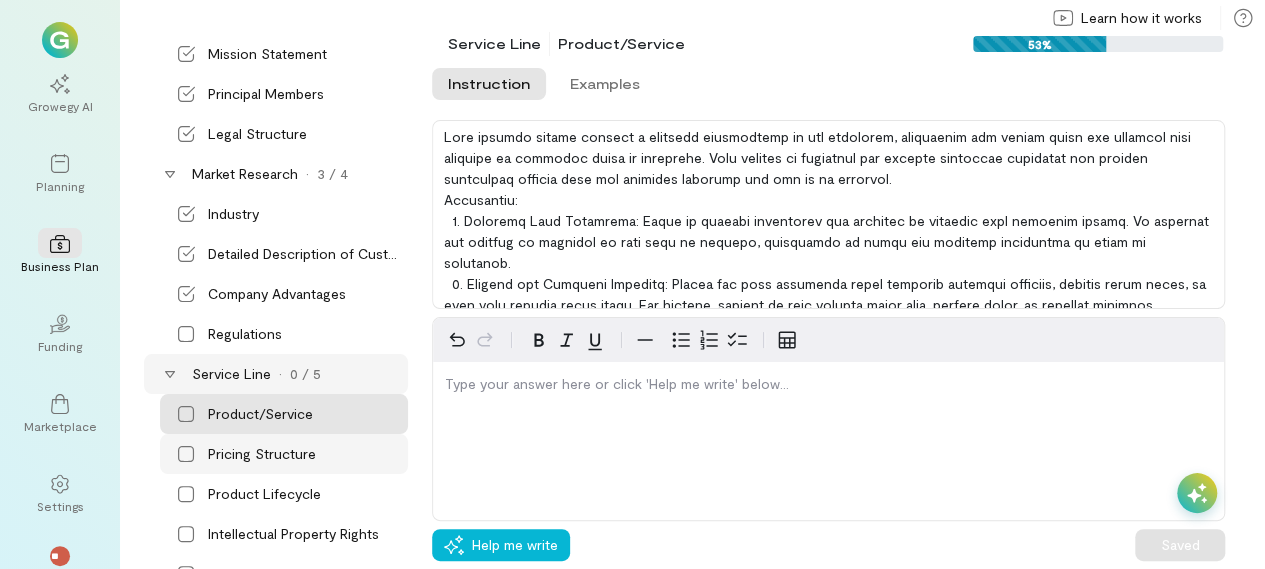 click on "Pricing Structure" at bounding box center [284, 454] 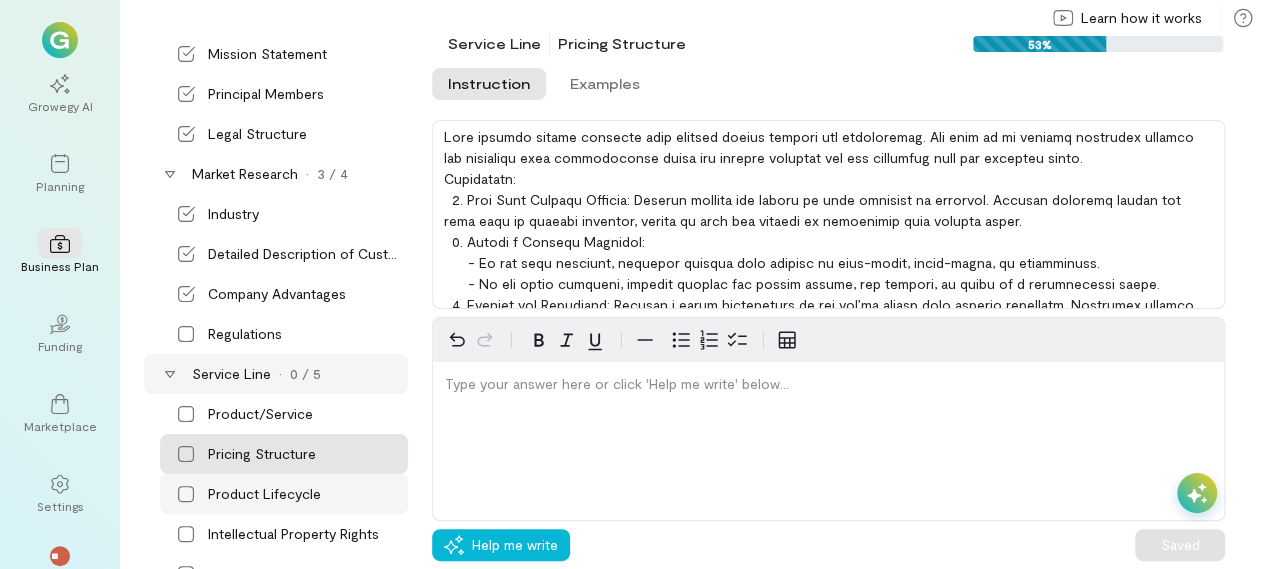 click on "Product Lifecycle" at bounding box center (264, 494) 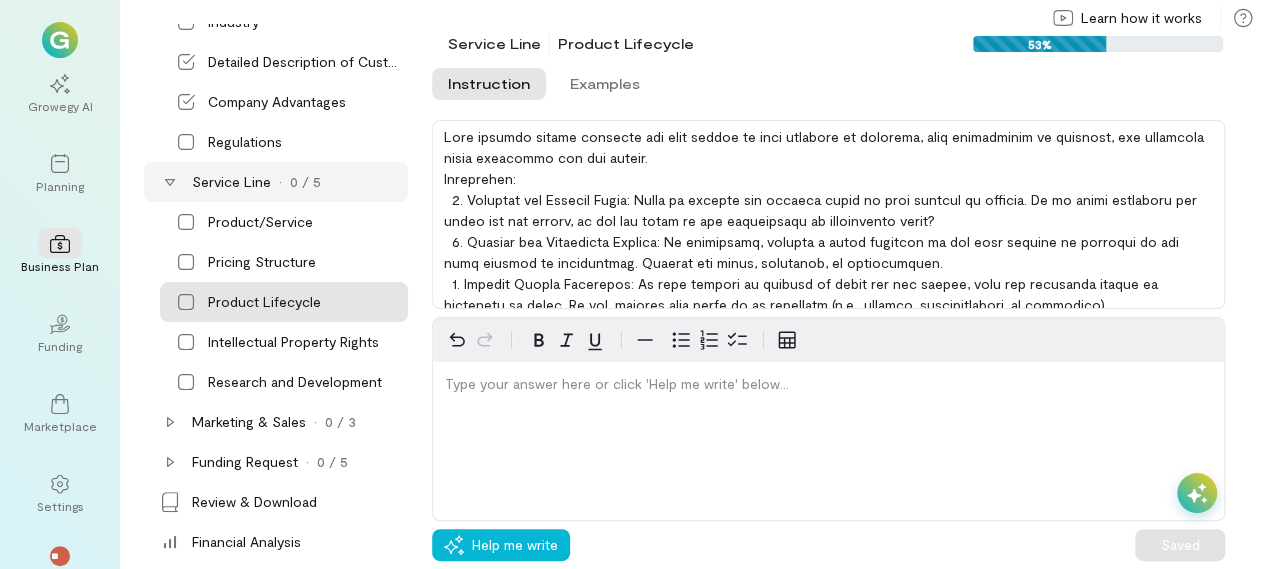 scroll, scrollTop: 350, scrollLeft: 0, axis: vertical 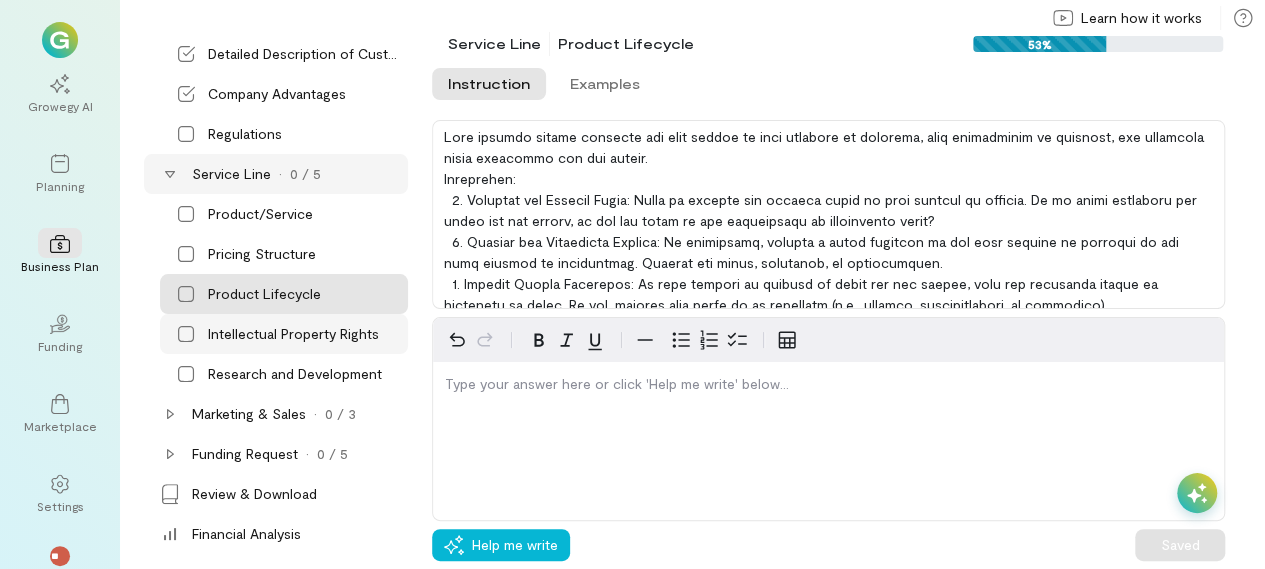click on "Intellectual Property Rights" at bounding box center (293, 334) 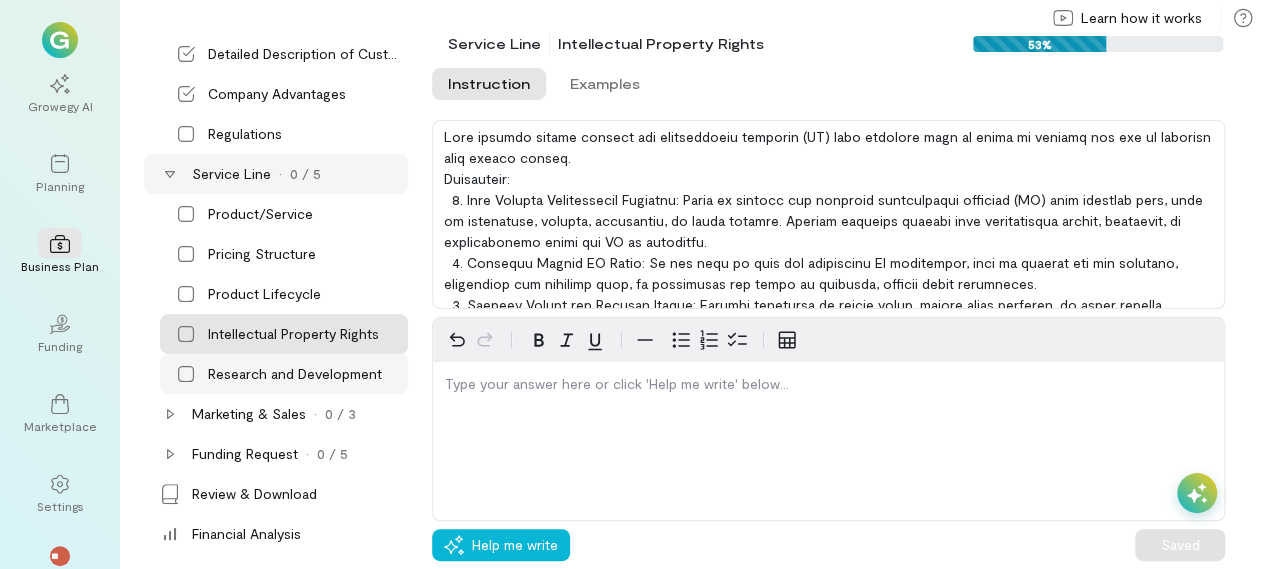 click on "Research and Development" at bounding box center (284, 374) 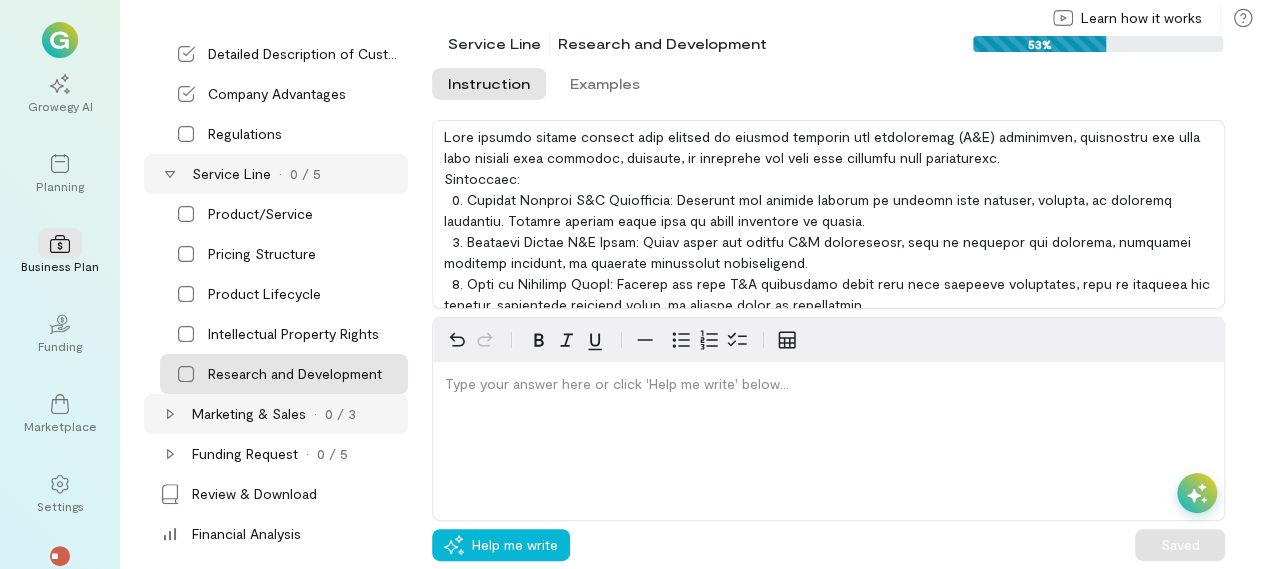 click on "Marketing & Sales" at bounding box center [249, 414] 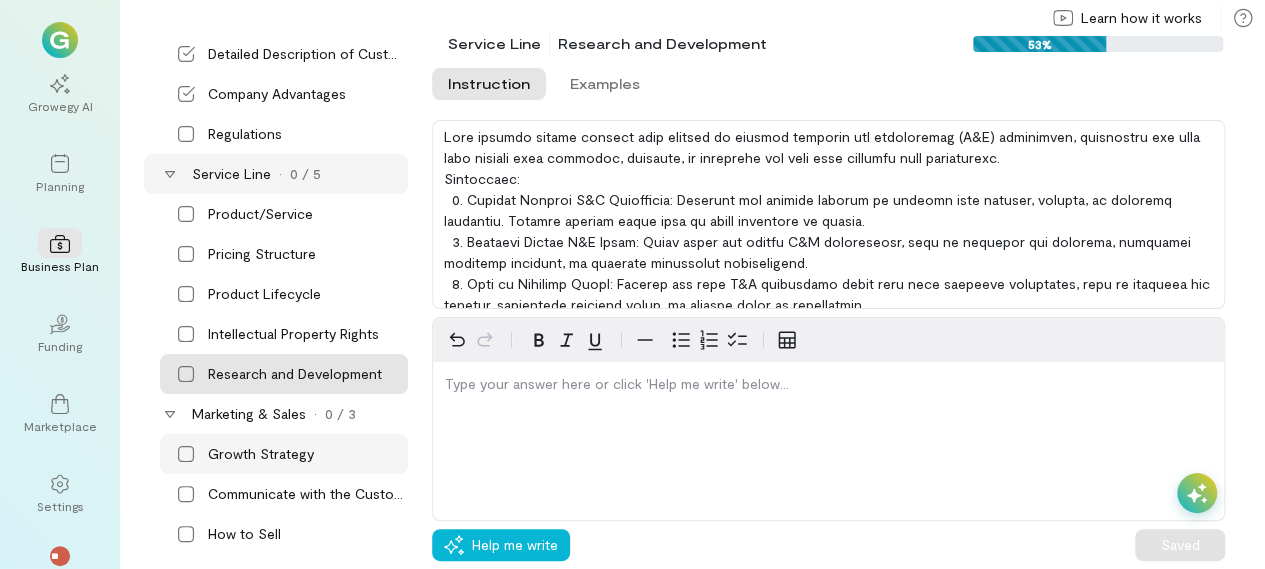 click on "Growth Strategy" at bounding box center [261, 454] 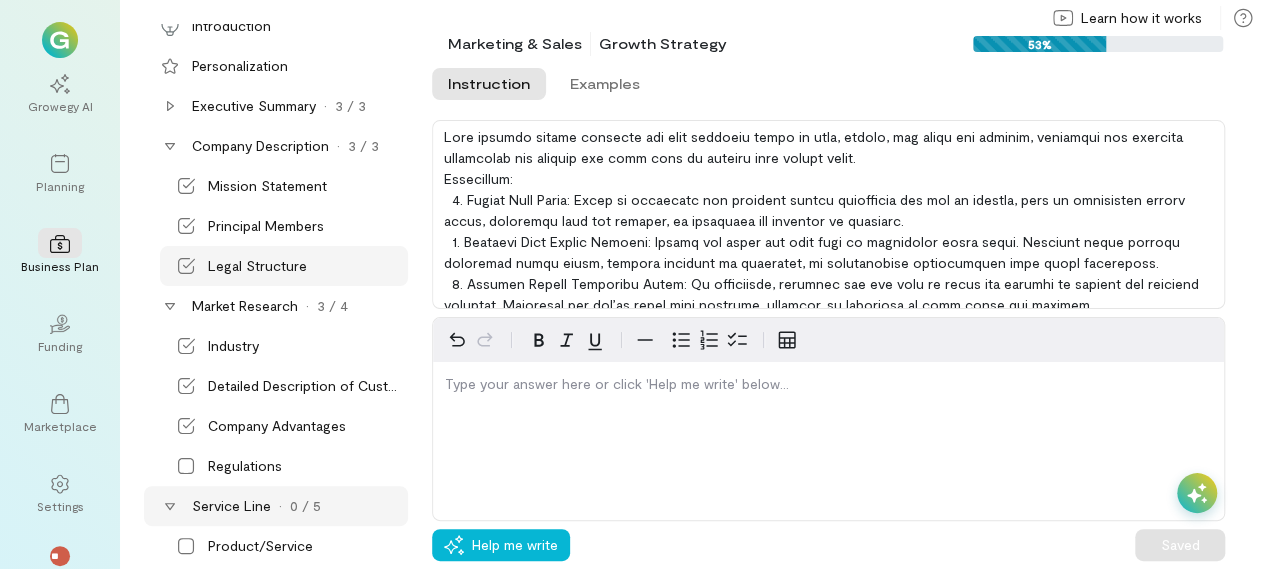 scroll, scrollTop: 0, scrollLeft: 0, axis: both 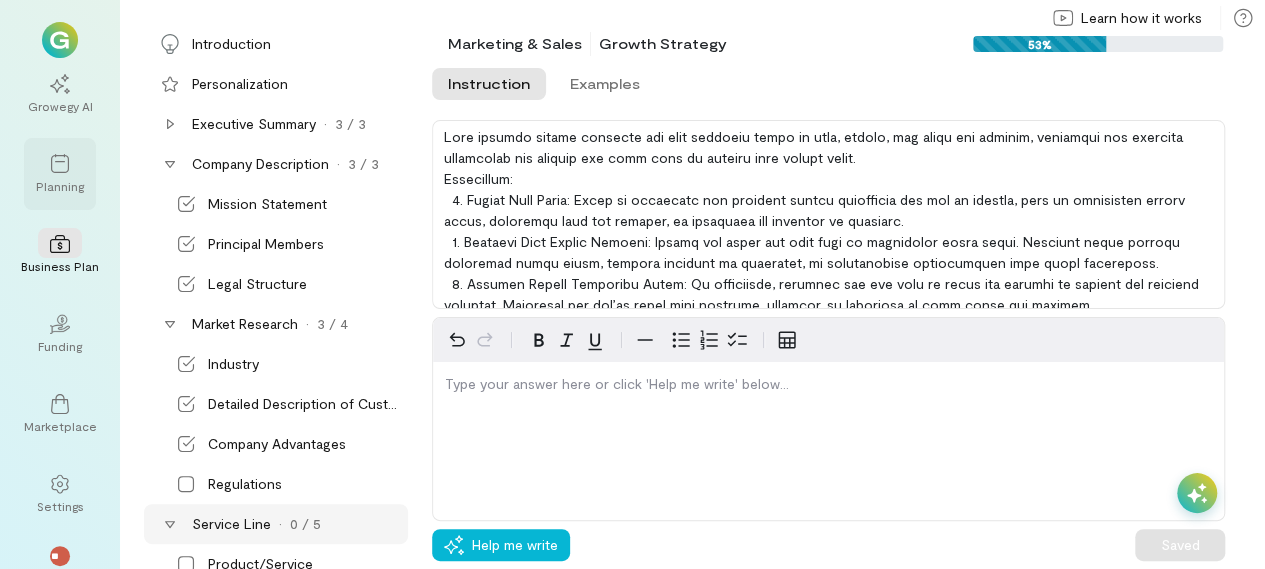 click on "Planning" at bounding box center (60, 186) 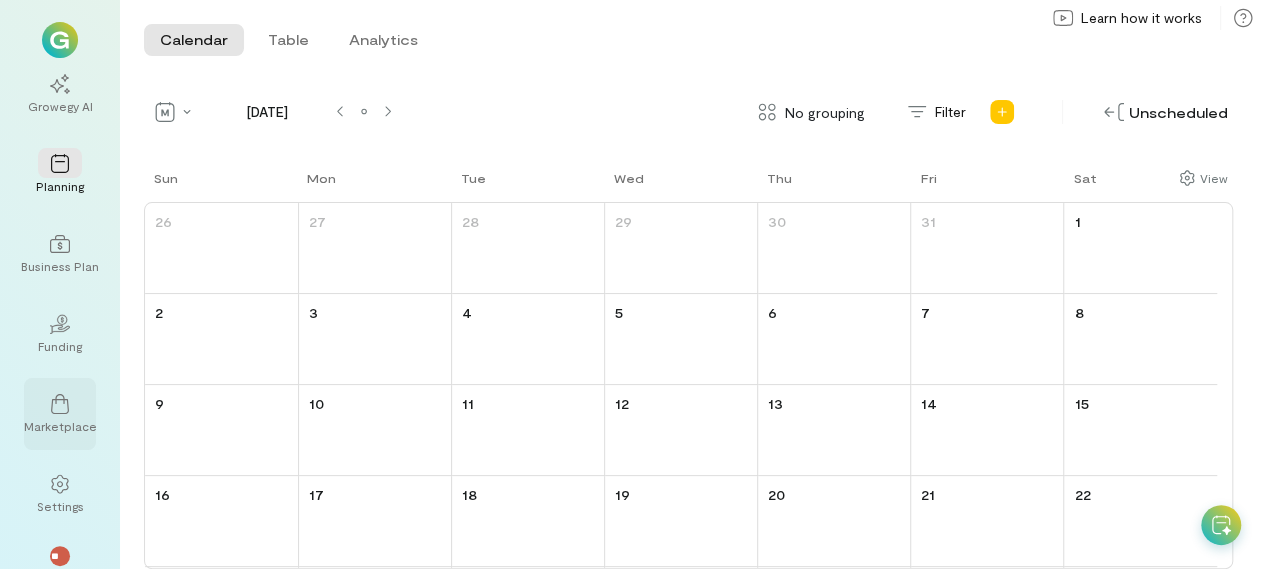click on "Marketplace" at bounding box center (60, 414) 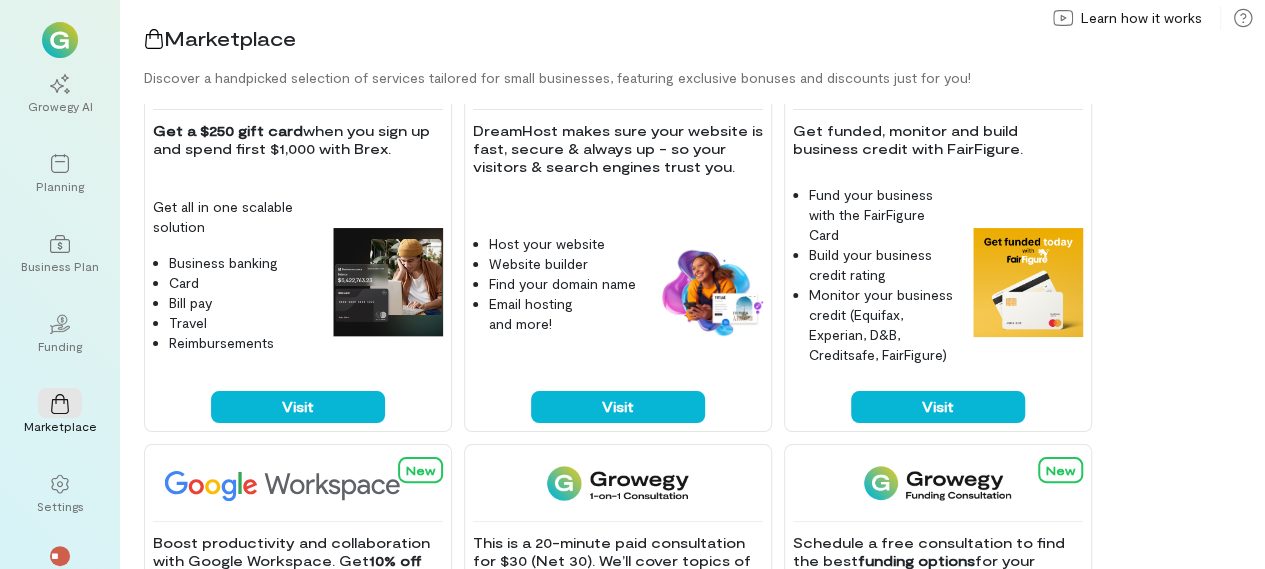 scroll, scrollTop: 0, scrollLeft: 0, axis: both 